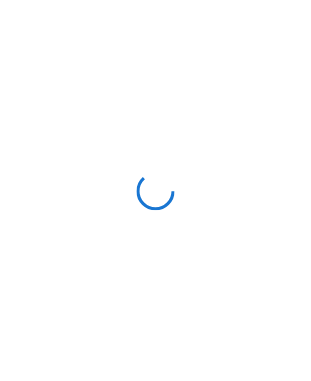 scroll, scrollTop: 0, scrollLeft: 0, axis: both 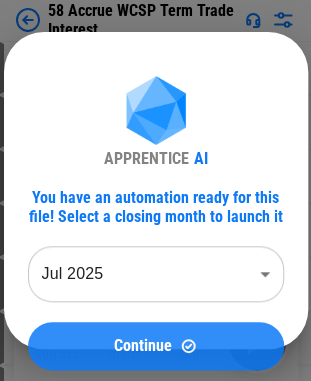 click on "Continue" at bounding box center (143, 346) 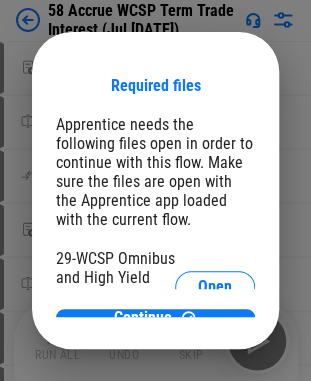 scroll, scrollTop: 11, scrollLeft: 0, axis: vertical 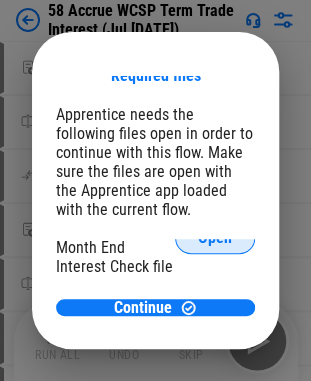 click on "Open" at bounding box center [215, 238] 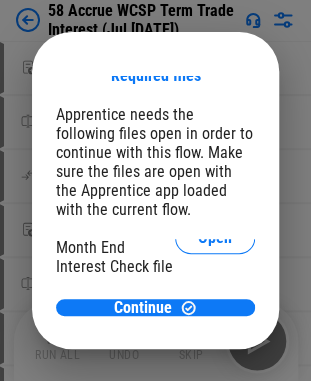 scroll, scrollTop: 160, scrollLeft: 0, axis: vertical 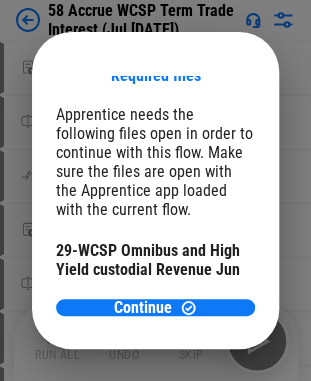 click on "Open" at bounding box center [215, 198] 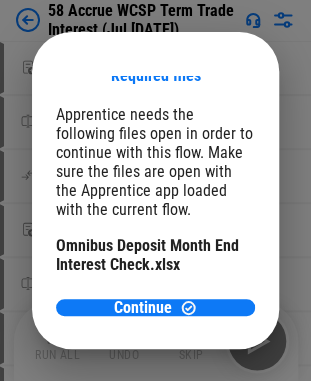 scroll, scrollTop: 245, scrollLeft: 0, axis: vertical 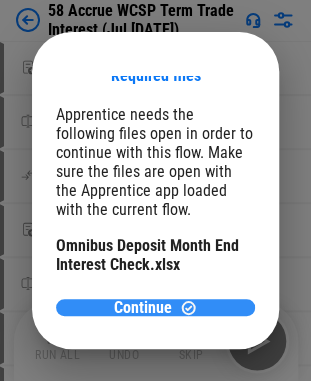 click on "Continue" at bounding box center [143, 308] 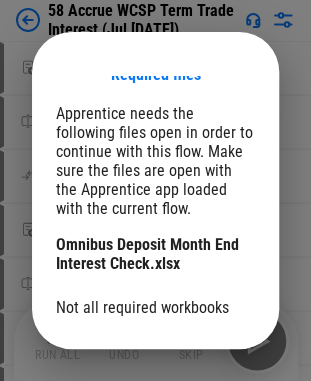 scroll, scrollTop: 70, scrollLeft: 0, axis: vertical 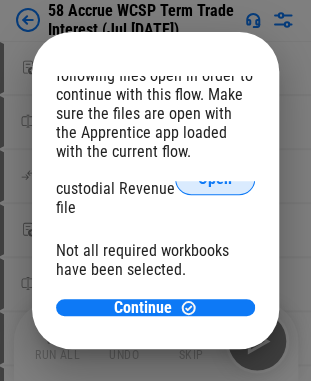 click on "Open" at bounding box center [215, 179] 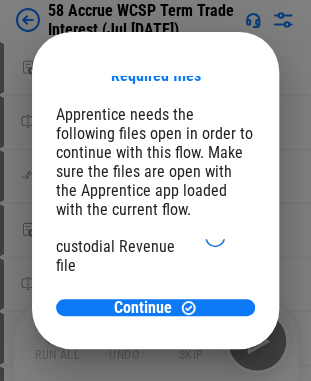 scroll, scrollTop: 70, scrollLeft: 0, axis: vertical 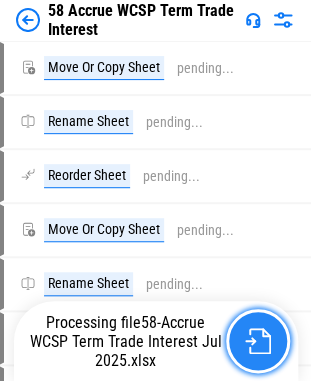 click at bounding box center [258, 341] 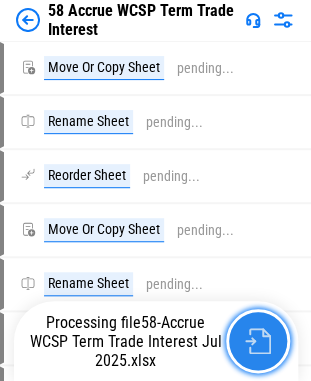 click at bounding box center (258, 341) 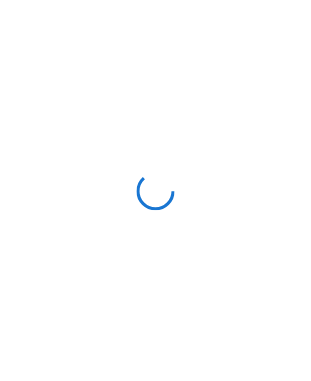 scroll, scrollTop: 0, scrollLeft: 0, axis: both 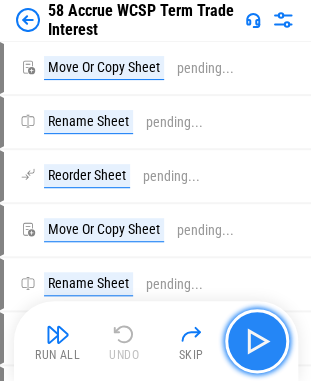 click at bounding box center (257, 341) 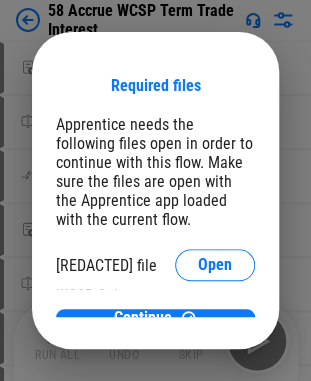 scroll, scrollTop: 4, scrollLeft: 0, axis: vertical 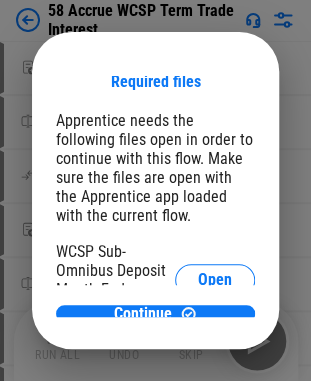 click on "Open" at bounding box center (215, 221) 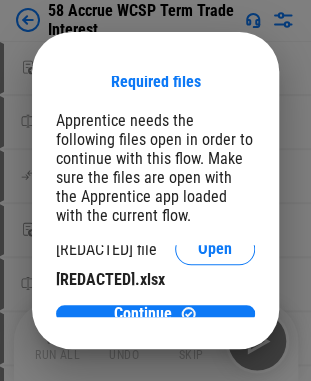 scroll, scrollTop: 0, scrollLeft: 0, axis: both 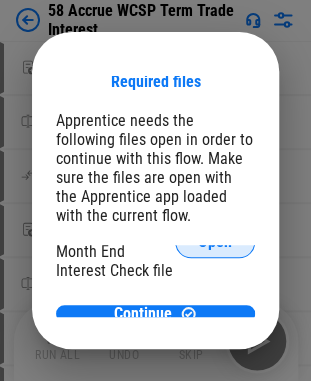 click on "Open" at bounding box center (215, 242) 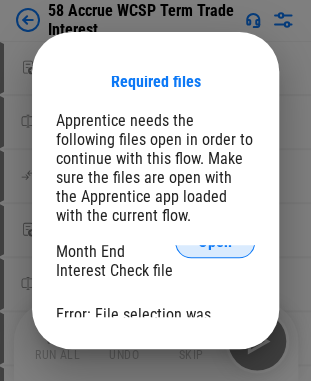 click on "Open" at bounding box center [215, 242] 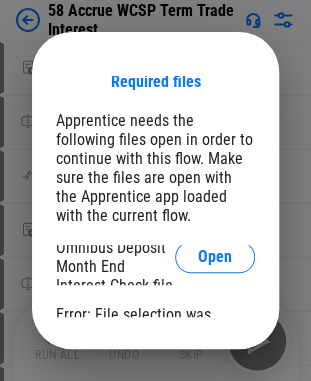 scroll, scrollTop: 80, scrollLeft: 0, axis: vertical 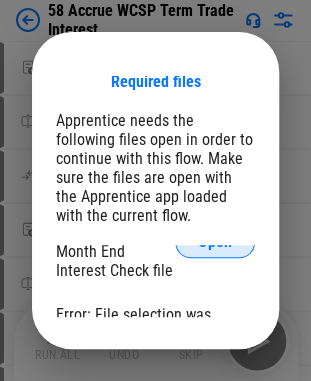 click on "Open" at bounding box center (215, 242) 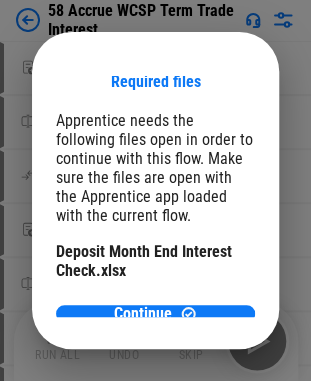 scroll, scrollTop: 308, scrollLeft: 0, axis: vertical 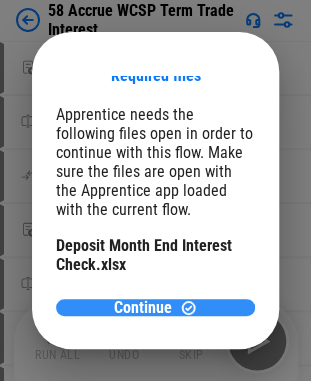 click on "Continue" at bounding box center (143, 308) 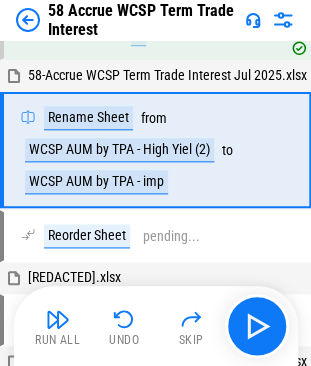 scroll, scrollTop: 152, scrollLeft: 0, axis: vertical 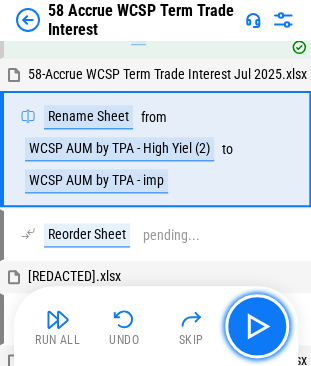 click at bounding box center (257, 326) 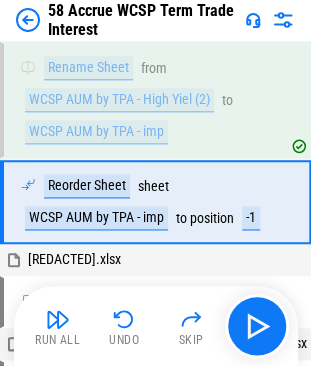 scroll, scrollTop: 254, scrollLeft: 0, axis: vertical 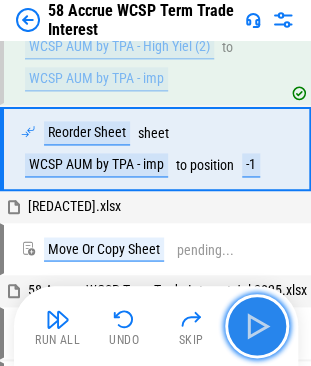 click at bounding box center (257, 326) 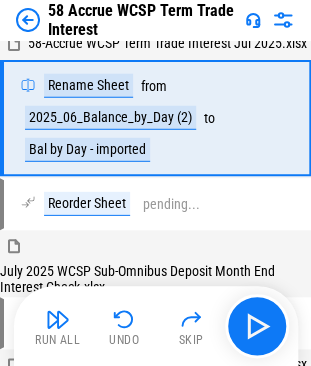 scroll, scrollTop: 591, scrollLeft: 0, axis: vertical 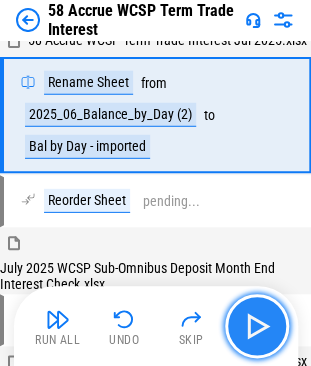 click at bounding box center (257, 326) 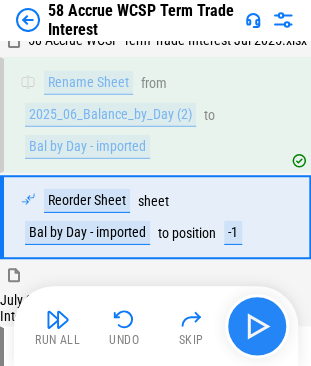 scroll, scrollTop: 692, scrollLeft: 0, axis: vertical 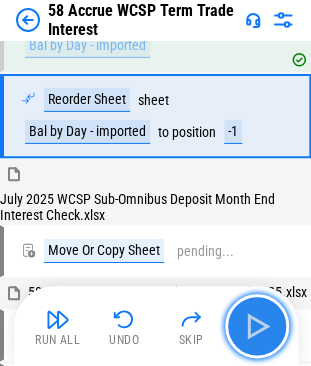 click at bounding box center [257, 326] 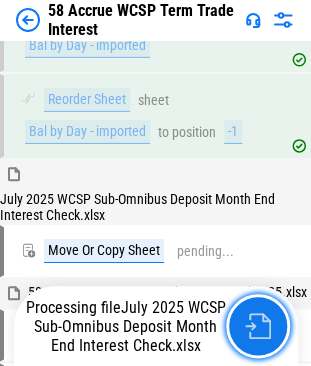 click at bounding box center (258, 326) 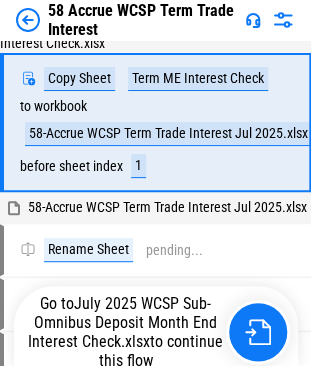 scroll, scrollTop: 872, scrollLeft: 0, axis: vertical 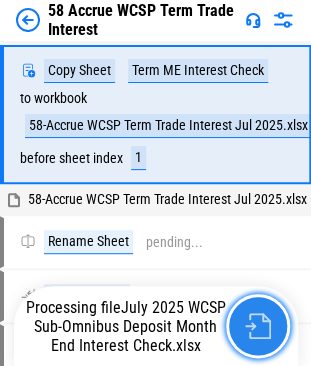 click at bounding box center (258, 326) 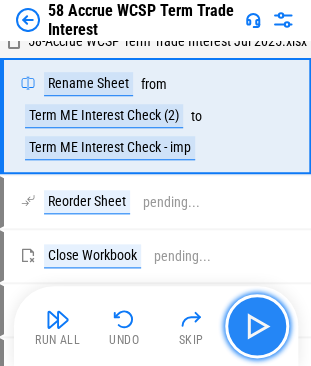 click at bounding box center [257, 326] 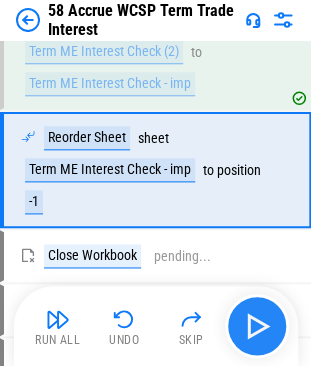 scroll, scrollTop: 1147, scrollLeft: 0, axis: vertical 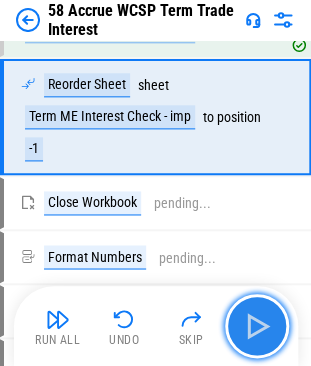 click at bounding box center [257, 326] 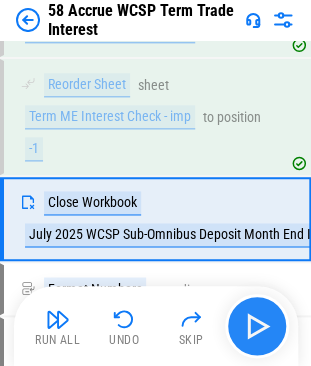 scroll, scrollTop: 1248, scrollLeft: 0, axis: vertical 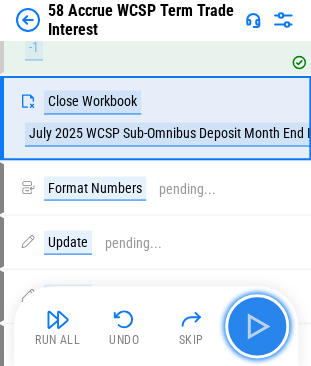 click at bounding box center (257, 326) 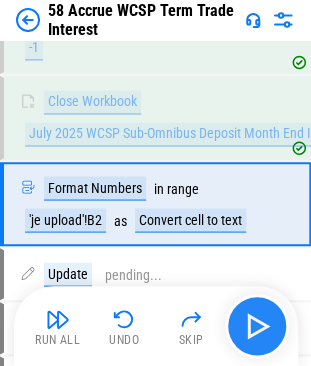 scroll, scrollTop: 1334, scrollLeft: 0, axis: vertical 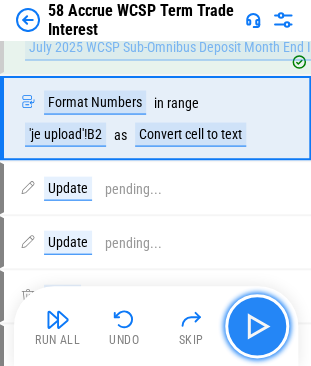 click at bounding box center (257, 326) 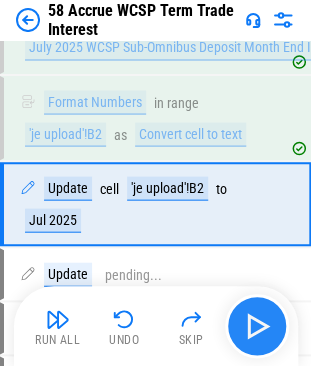 scroll, scrollTop: 1419, scrollLeft: 0, axis: vertical 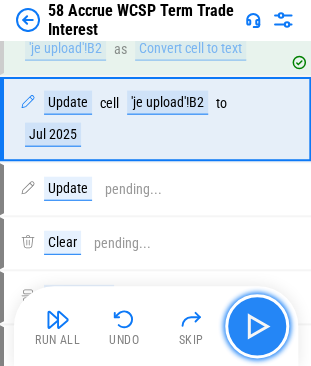 click at bounding box center (257, 326) 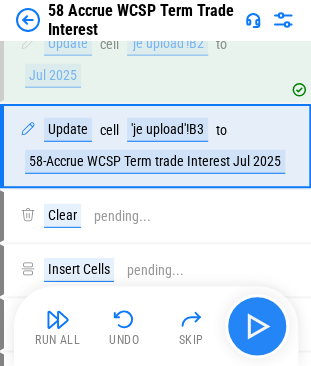 scroll, scrollTop: 1504, scrollLeft: 0, axis: vertical 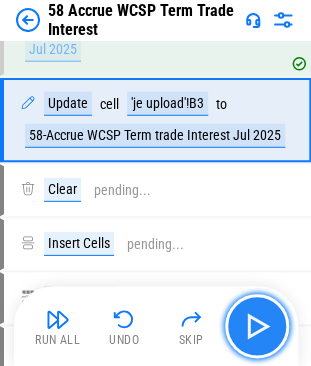 click at bounding box center (257, 326) 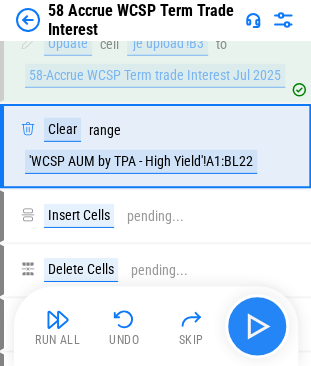 scroll, scrollTop: 1590, scrollLeft: 0, axis: vertical 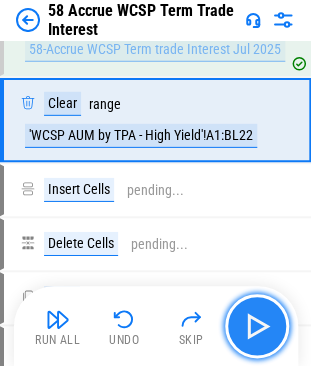 click at bounding box center [257, 326] 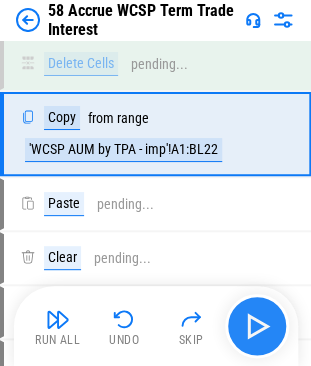 scroll, scrollTop: 1782, scrollLeft: 0, axis: vertical 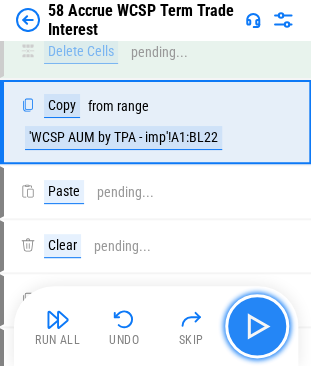 click at bounding box center (257, 326) 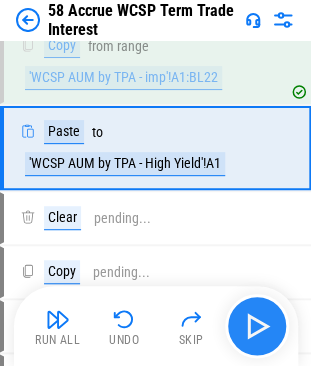 scroll, scrollTop: 1868, scrollLeft: 0, axis: vertical 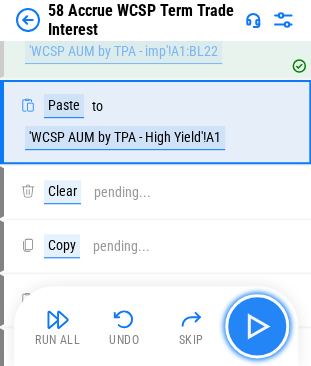 click at bounding box center (257, 326) 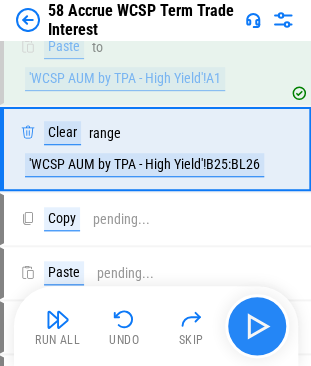 scroll, scrollTop: 1953, scrollLeft: 0, axis: vertical 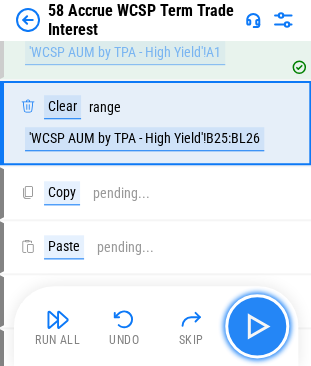 click at bounding box center [257, 326] 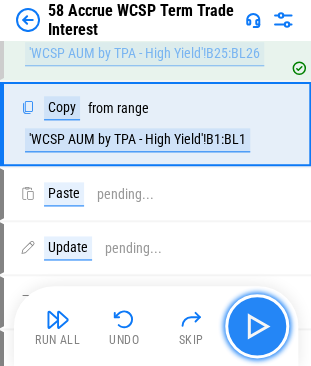 click at bounding box center [257, 326] 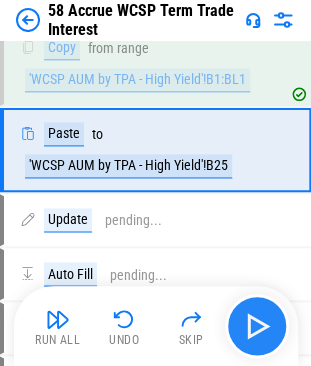 scroll, scrollTop: 2124, scrollLeft: 0, axis: vertical 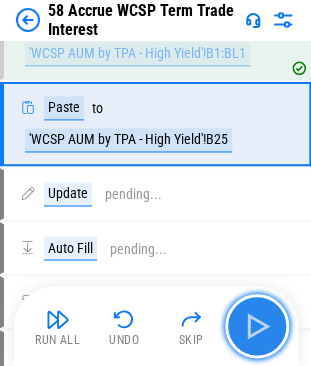 click at bounding box center [257, 326] 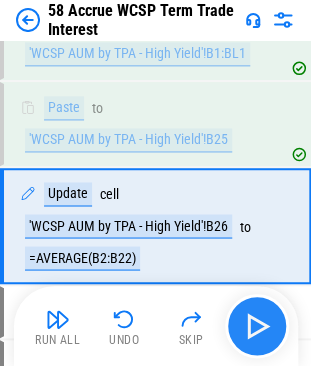 scroll, scrollTop: 2224, scrollLeft: 0, axis: vertical 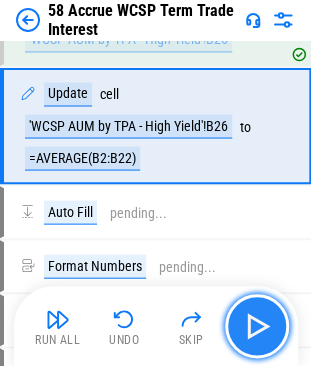 click at bounding box center [257, 326] 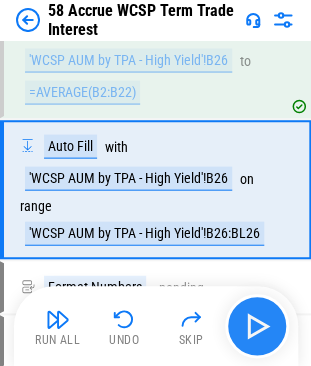 scroll, scrollTop: 2353, scrollLeft: 0, axis: vertical 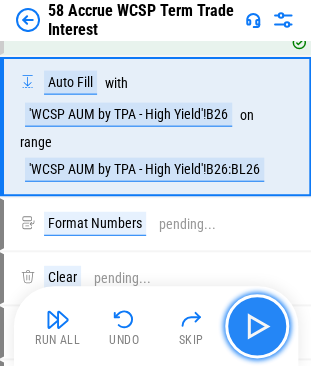click at bounding box center (257, 326) 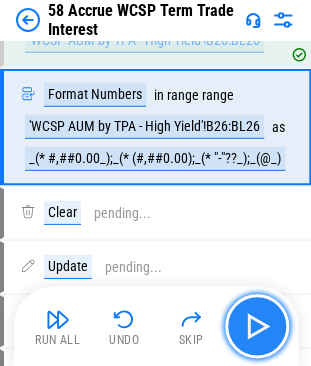 click at bounding box center [257, 326] 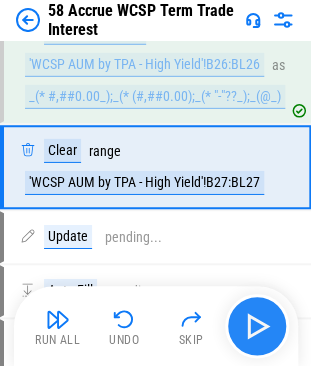 scroll, scrollTop: 2583, scrollLeft: 0, axis: vertical 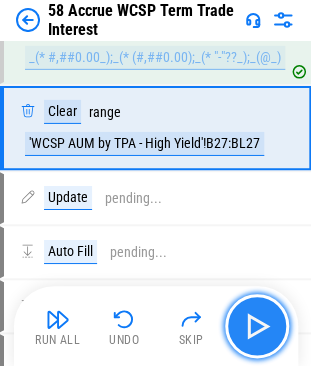 click at bounding box center (257, 326) 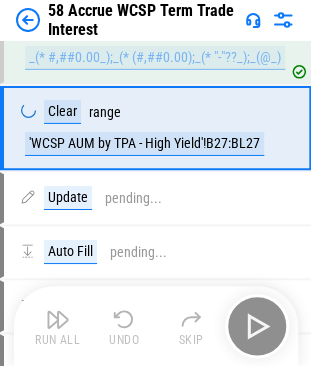 click on "Run All Undo Skip" at bounding box center (158, 326) 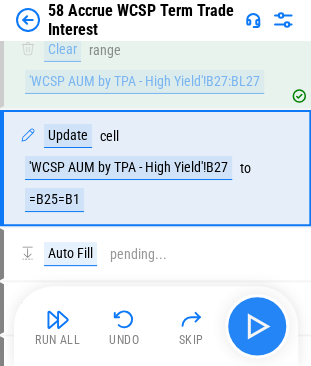 scroll, scrollTop: 2684, scrollLeft: 0, axis: vertical 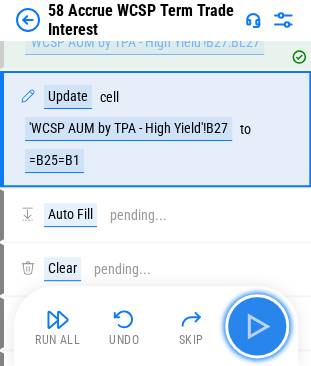 click at bounding box center (257, 326) 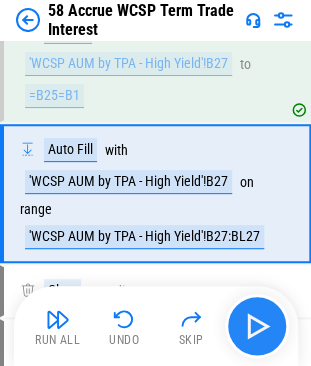 scroll, scrollTop: 2812, scrollLeft: 0, axis: vertical 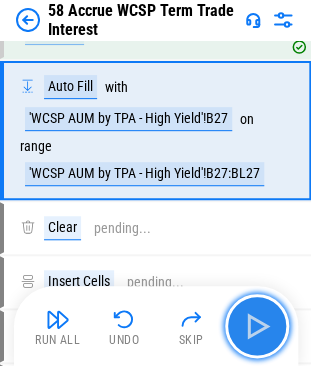 click at bounding box center (257, 326) 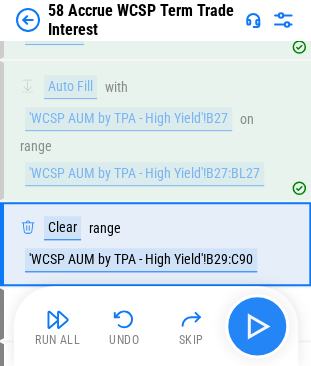 scroll, scrollTop: 2925, scrollLeft: 0, axis: vertical 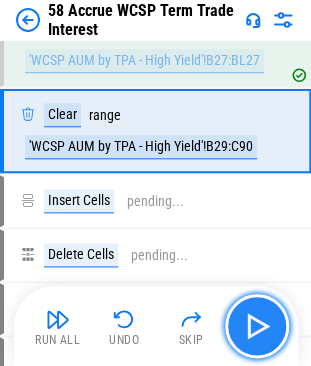 click at bounding box center (257, 326) 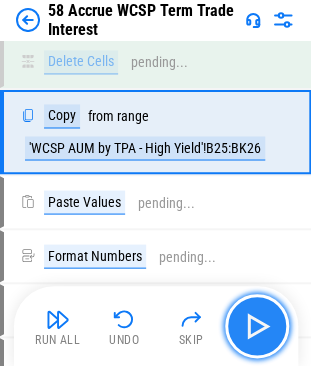 click at bounding box center (257, 326) 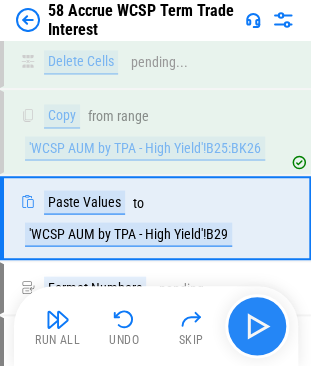 scroll, scrollTop: 3203, scrollLeft: 0, axis: vertical 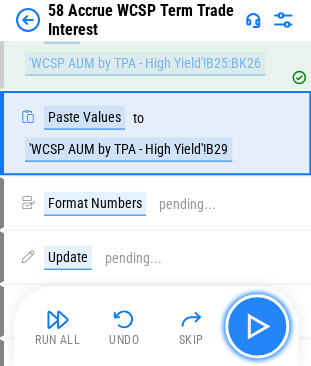 click at bounding box center (257, 326) 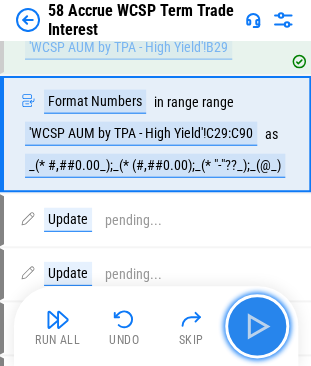 click at bounding box center [257, 326] 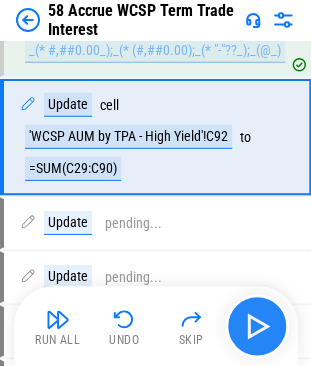 scroll, scrollTop: 3421, scrollLeft: 0, axis: vertical 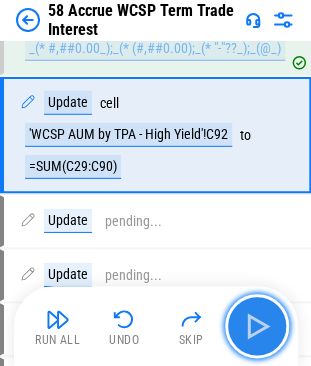 click at bounding box center (257, 326) 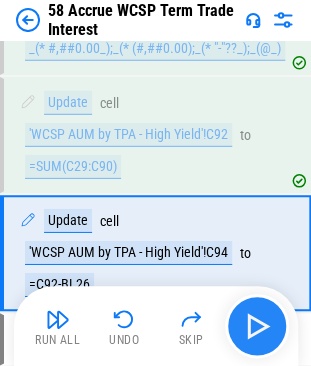 scroll, scrollTop: 3538, scrollLeft: 0, axis: vertical 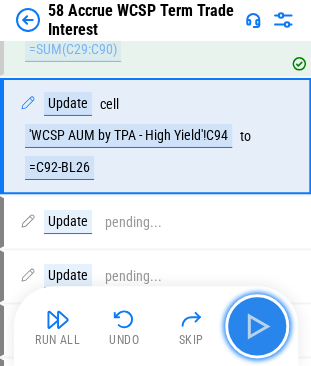 click at bounding box center (257, 326) 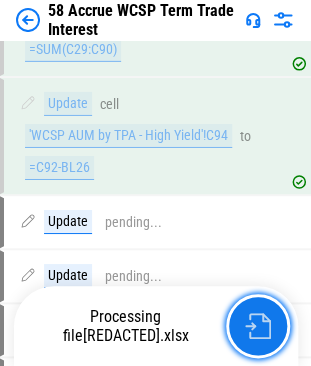 click at bounding box center (258, 326) 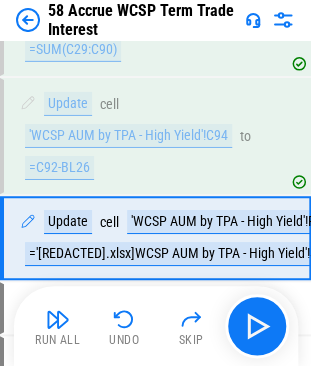 scroll, scrollTop: 3624, scrollLeft: 0, axis: vertical 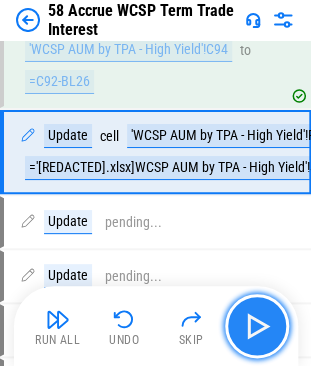 click at bounding box center (257, 326) 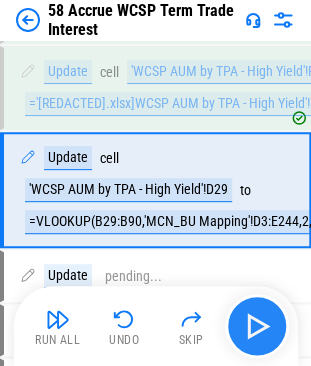 scroll, scrollTop: 3740, scrollLeft: 0, axis: vertical 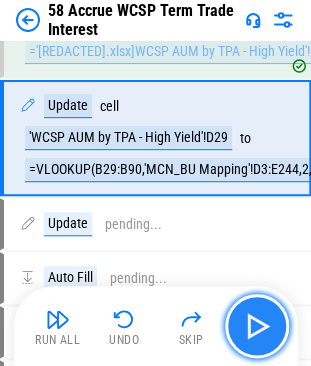 click at bounding box center (257, 326) 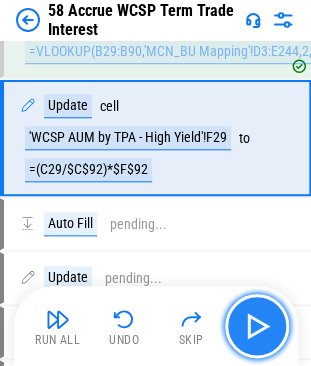 click at bounding box center (257, 326) 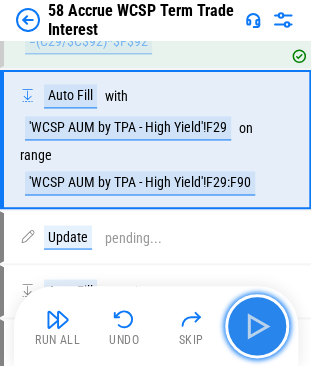 click at bounding box center (257, 326) 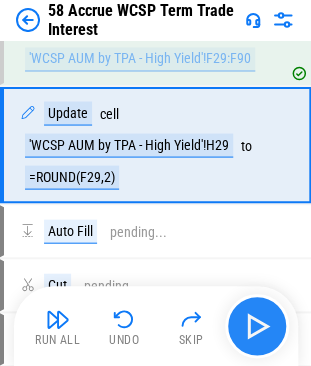 scroll, scrollTop: 4114, scrollLeft: 0, axis: vertical 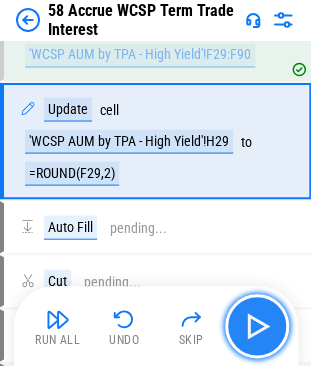 click at bounding box center (257, 326) 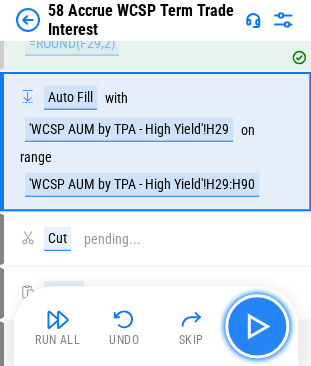 click at bounding box center [257, 326] 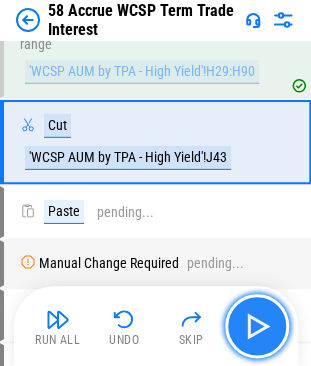 click at bounding box center (257, 326) 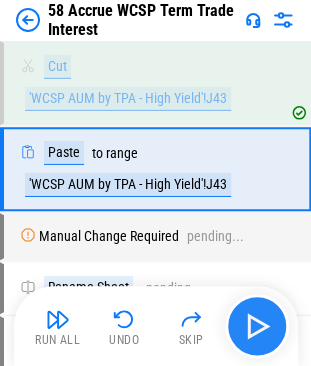 scroll, scrollTop: 4441, scrollLeft: 0, axis: vertical 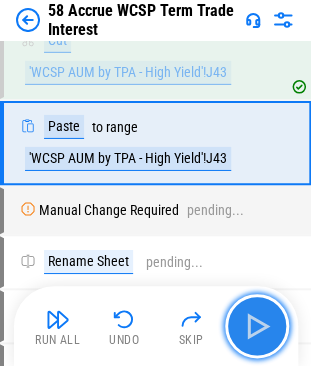 click at bounding box center [257, 326] 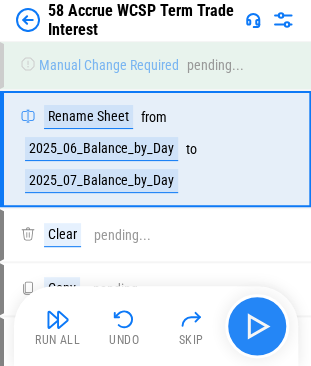 scroll, scrollTop: 4592, scrollLeft: 0, axis: vertical 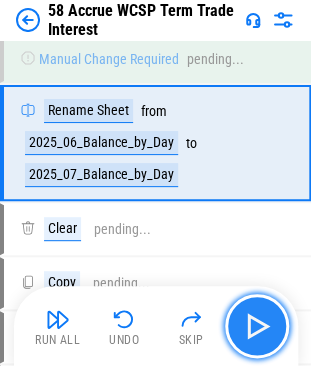 click at bounding box center (257, 326) 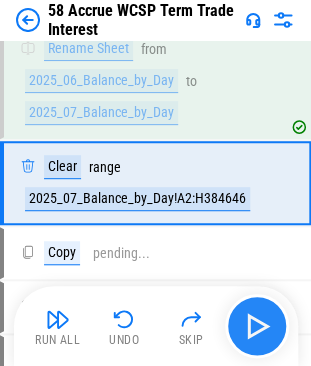 scroll, scrollTop: 4693, scrollLeft: 0, axis: vertical 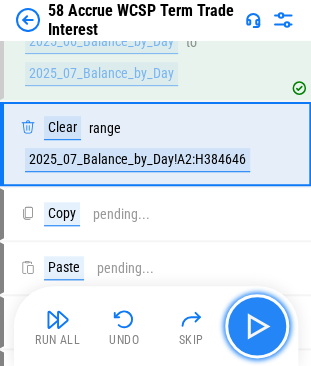 click at bounding box center [257, 326] 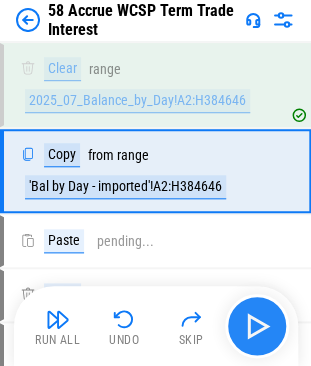 scroll, scrollTop: 4778, scrollLeft: 0, axis: vertical 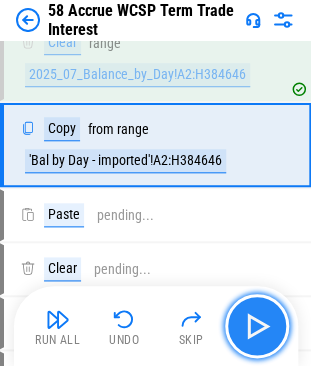 click at bounding box center [257, 326] 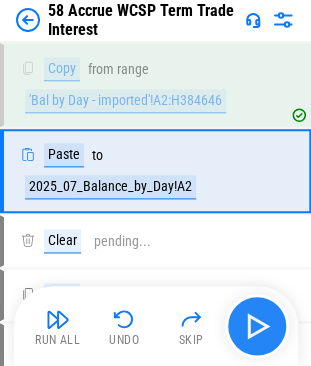 scroll, scrollTop: 4864, scrollLeft: 0, axis: vertical 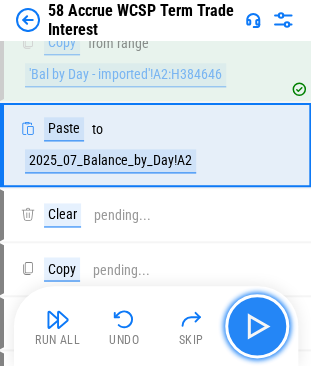 click at bounding box center (257, 326) 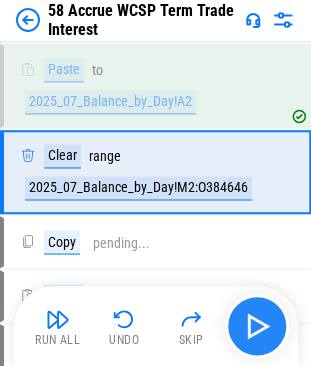 scroll, scrollTop: 4949, scrollLeft: 0, axis: vertical 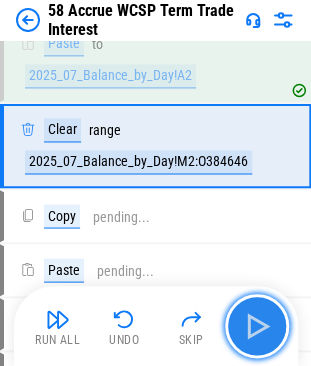 click at bounding box center (257, 326) 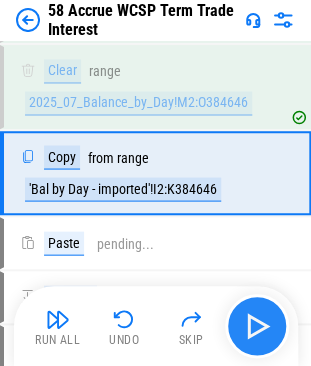 scroll, scrollTop: 5034, scrollLeft: 0, axis: vertical 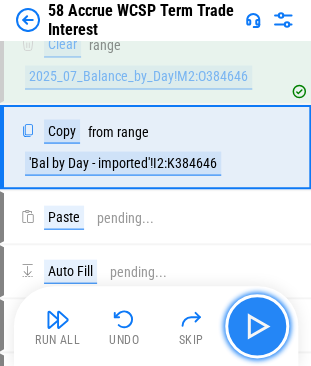click at bounding box center (257, 326) 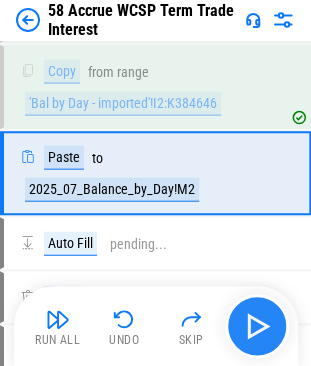 scroll, scrollTop: 5120, scrollLeft: 0, axis: vertical 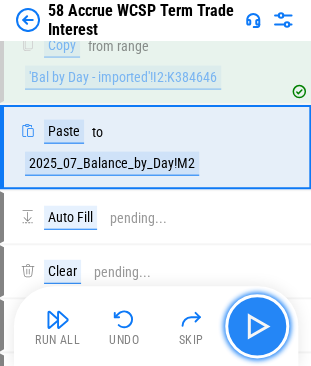 click at bounding box center [257, 326] 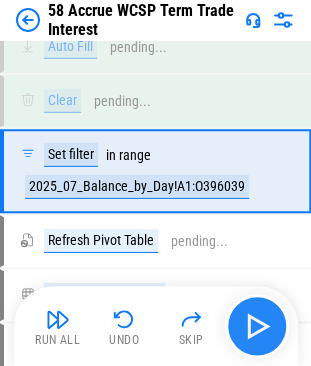 scroll, scrollTop: 5312, scrollLeft: 0, axis: vertical 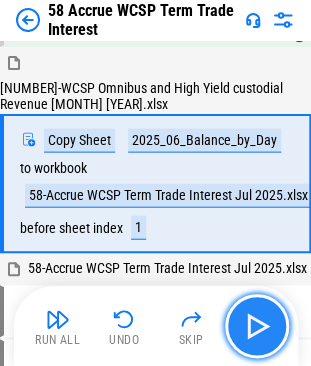 click at bounding box center [257, 326] 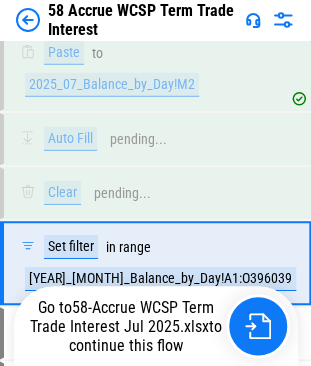 scroll, scrollTop: 5312, scrollLeft: 0, axis: vertical 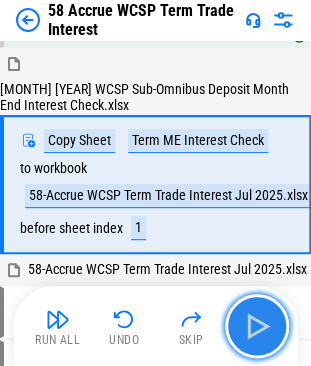 click at bounding box center (257, 326) 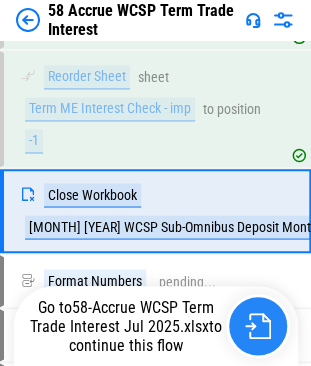 scroll, scrollTop: 1248, scrollLeft: 0, axis: vertical 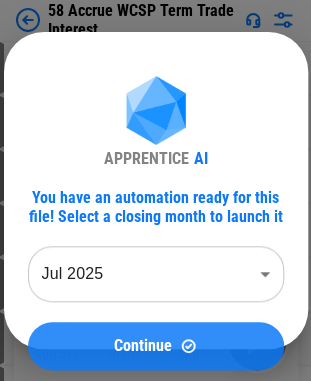 click on "Continue" at bounding box center (143, 346) 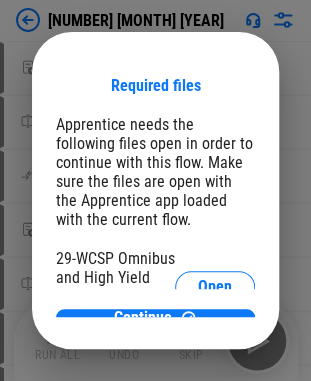 scroll, scrollTop: 11, scrollLeft: 0, axis: vertical 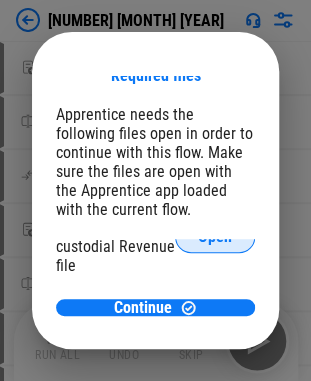 click on "Open" at bounding box center (215, 237) 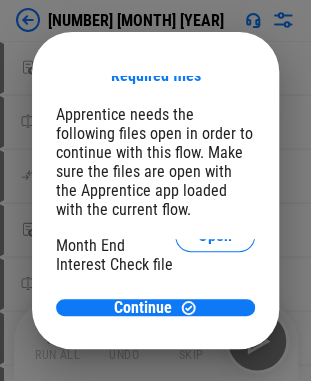 scroll, scrollTop: 200, scrollLeft: 0, axis: vertical 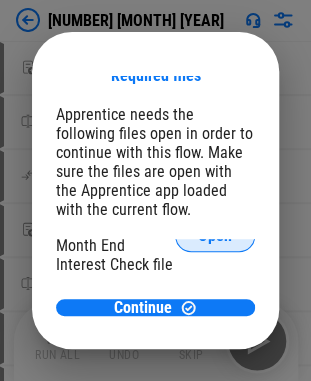 click on "Open" at bounding box center [215, 236] 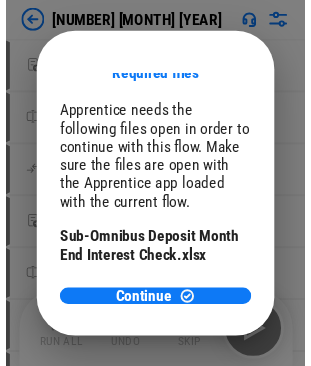 scroll, scrollTop: 308, scrollLeft: 0, axis: vertical 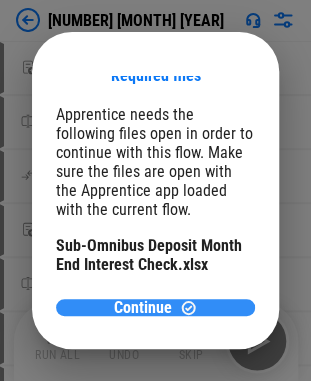 click on "Continue" at bounding box center [143, 308] 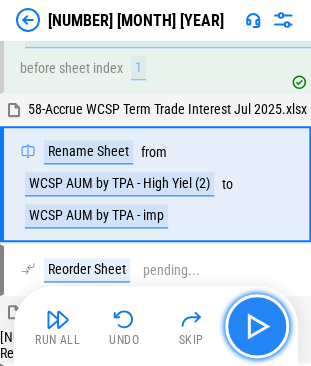 click at bounding box center [257, 326] 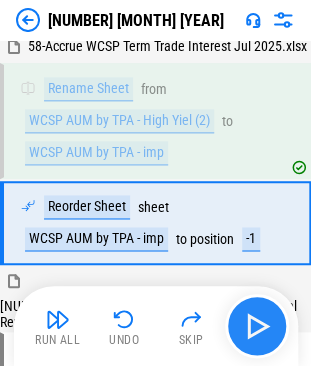 scroll, scrollTop: 254, scrollLeft: 0, axis: vertical 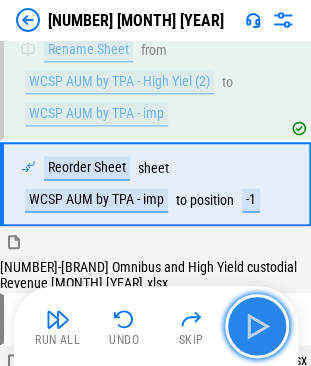 click at bounding box center (257, 326) 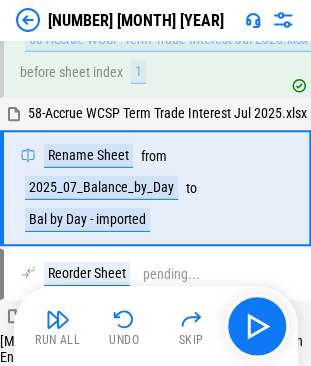 scroll, scrollTop: 591, scrollLeft: 0, axis: vertical 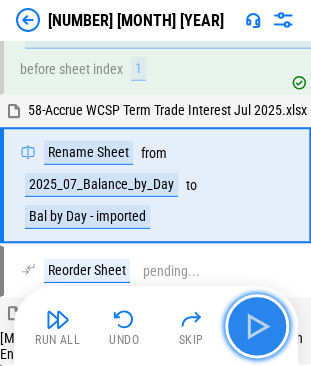 click at bounding box center (257, 326) 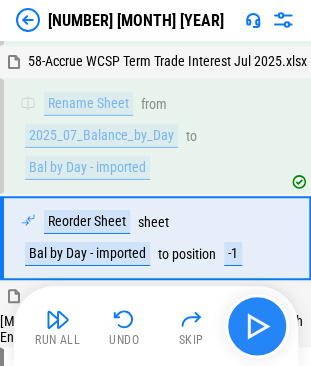 scroll, scrollTop: 692, scrollLeft: 0, axis: vertical 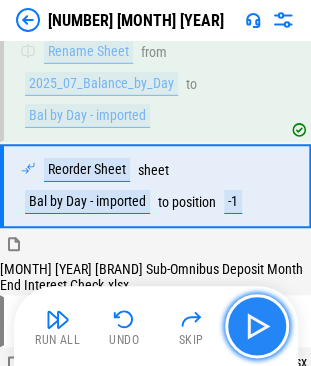 click at bounding box center [257, 326] 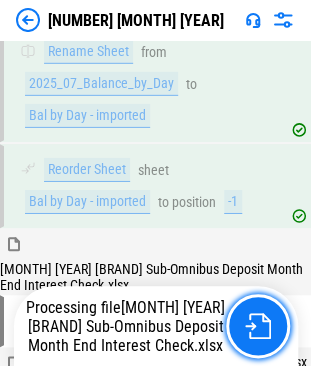 click at bounding box center [258, 326] 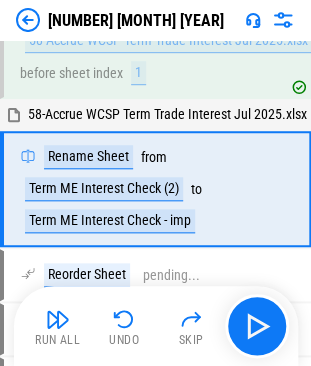 scroll, scrollTop: 1030, scrollLeft: 0, axis: vertical 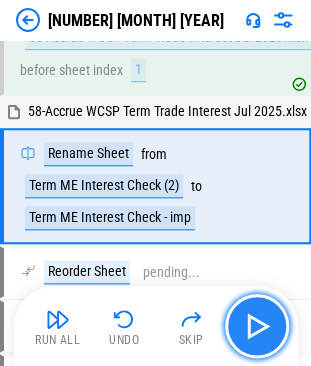 click at bounding box center [257, 326] 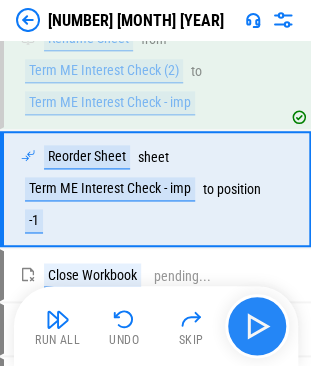 scroll, scrollTop: 1147, scrollLeft: 0, axis: vertical 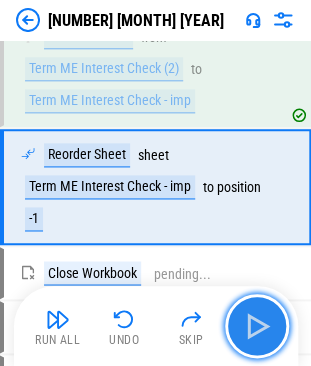 click at bounding box center [257, 326] 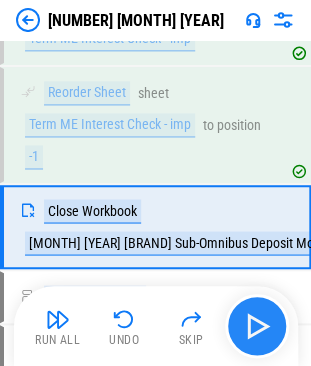scroll, scrollTop: 1248, scrollLeft: 0, axis: vertical 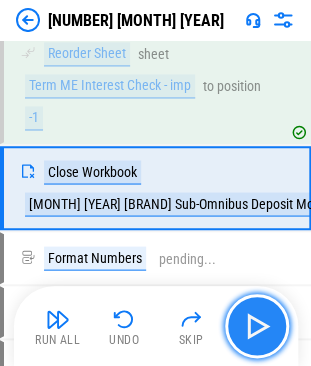 click at bounding box center [257, 326] 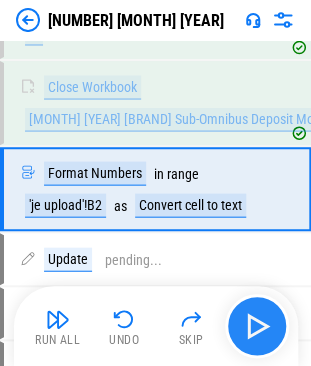 scroll, scrollTop: 1334, scrollLeft: 0, axis: vertical 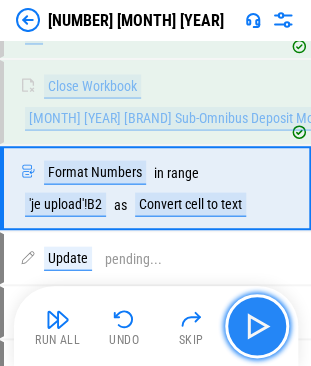 click at bounding box center [257, 326] 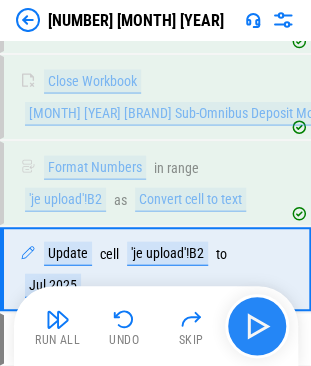 scroll, scrollTop: 1419, scrollLeft: 0, axis: vertical 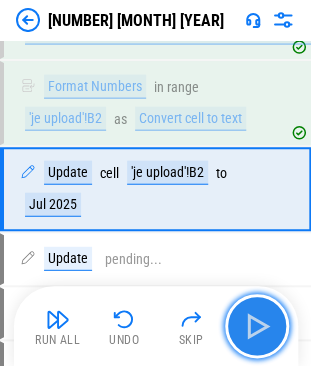 click at bounding box center [257, 326] 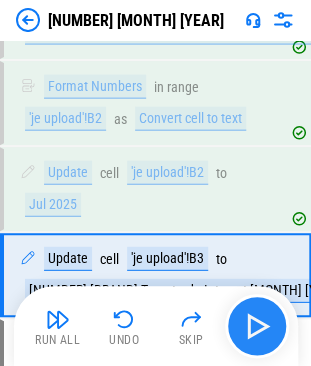 scroll, scrollTop: 1504, scrollLeft: 0, axis: vertical 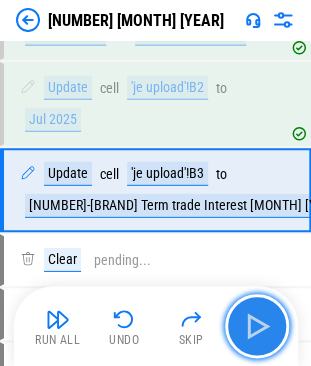 click at bounding box center [257, 326] 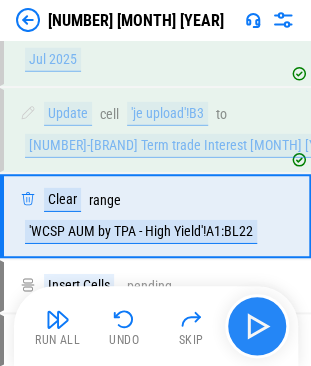 scroll, scrollTop: 1590, scrollLeft: 0, axis: vertical 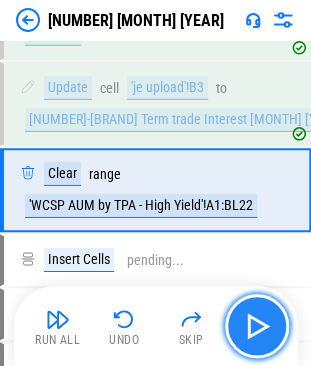 click at bounding box center [257, 326] 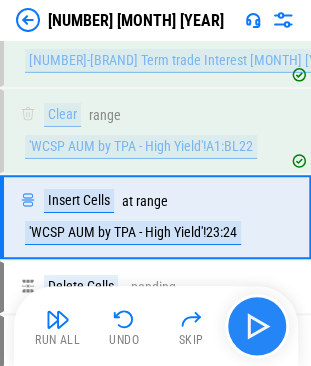 scroll, scrollTop: 1675, scrollLeft: 0, axis: vertical 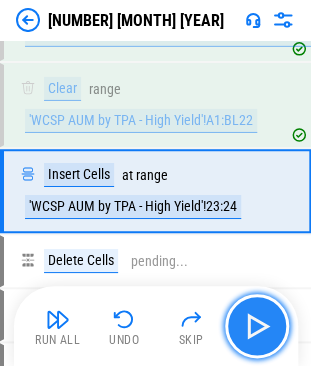 click at bounding box center (257, 326) 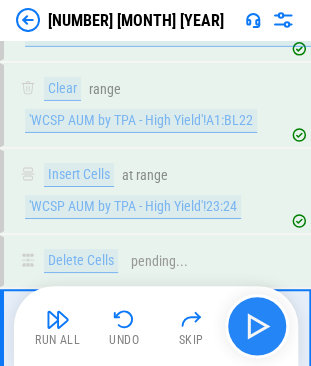 scroll, scrollTop: 1814, scrollLeft: 0, axis: vertical 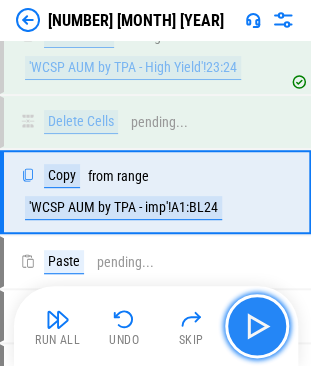 click at bounding box center [257, 326] 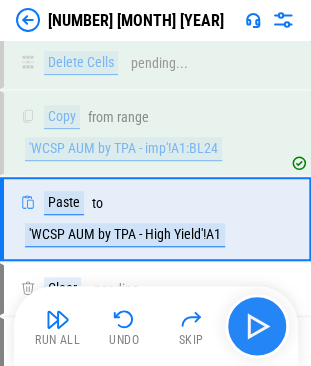 scroll, scrollTop: 1899, scrollLeft: 0, axis: vertical 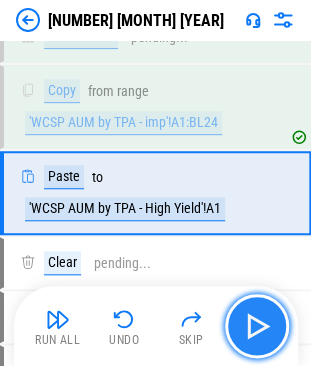 click at bounding box center (257, 326) 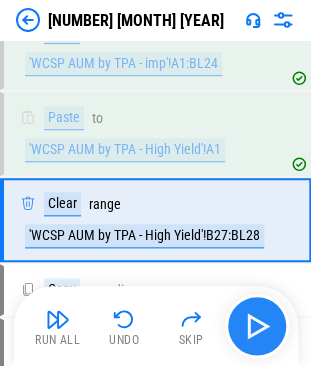 scroll, scrollTop: 1984, scrollLeft: 0, axis: vertical 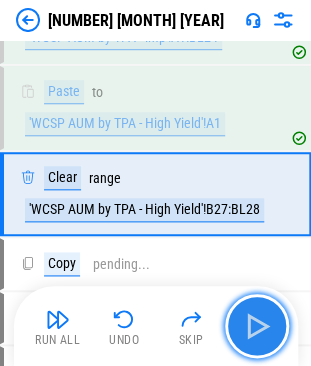 click at bounding box center [257, 326] 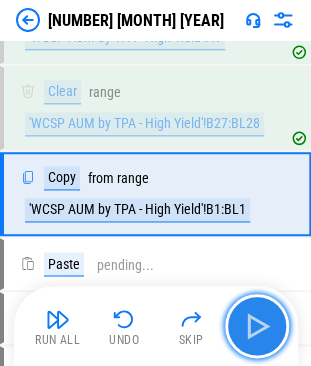 click at bounding box center [257, 326] 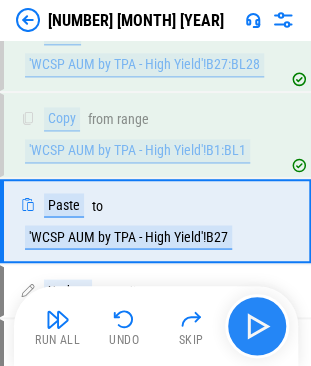 scroll, scrollTop: 2155, scrollLeft: 0, axis: vertical 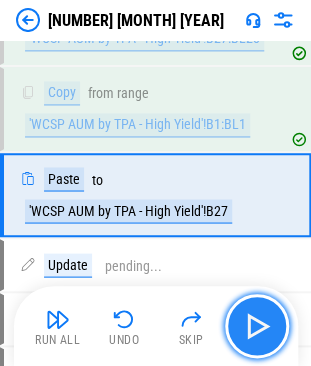 click at bounding box center (257, 326) 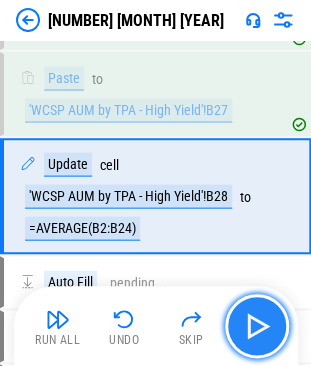 click at bounding box center (257, 326) 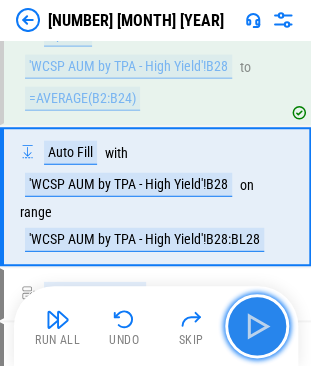 click at bounding box center [257, 326] 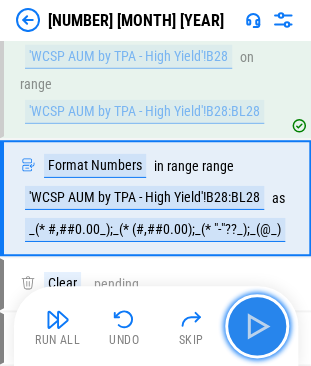 click at bounding box center [257, 326] 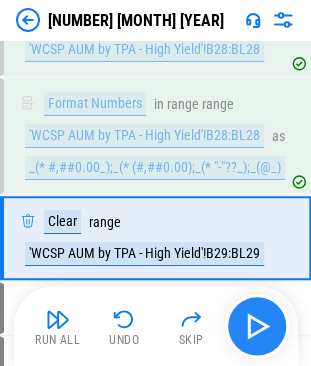scroll, scrollTop: 2614, scrollLeft: 0, axis: vertical 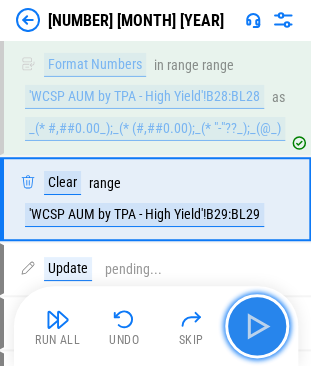 click at bounding box center [257, 326] 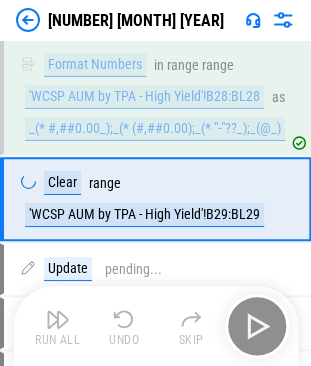 click on "Run All Undo Skip" at bounding box center [158, 326] 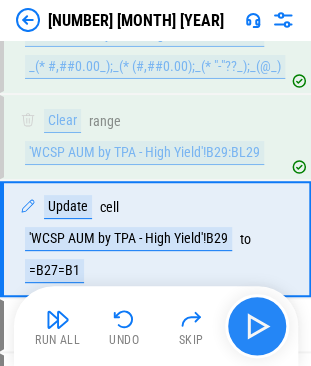 scroll, scrollTop: 2716, scrollLeft: 0, axis: vertical 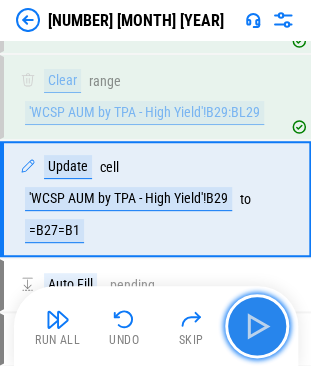click at bounding box center (257, 326) 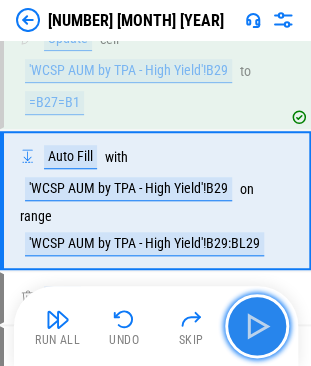 click at bounding box center (257, 326) 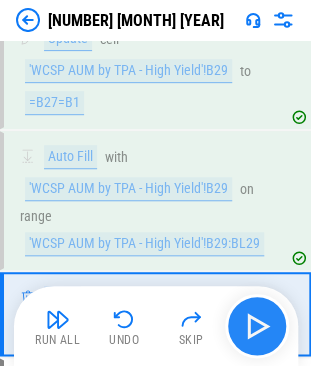 scroll, scrollTop: 2957, scrollLeft: 0, axis: vertical 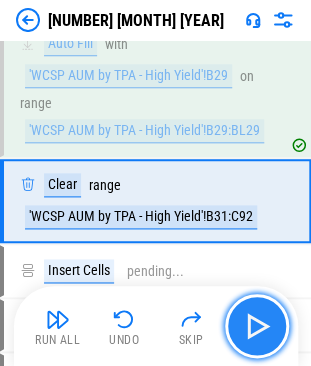 click at bounding box center [257, 326] 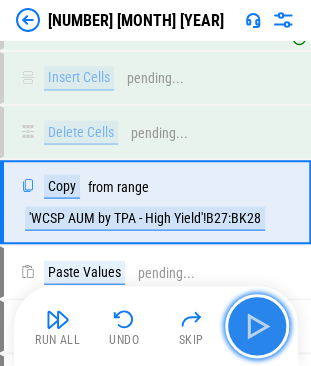click at bounding box center [257, 326] 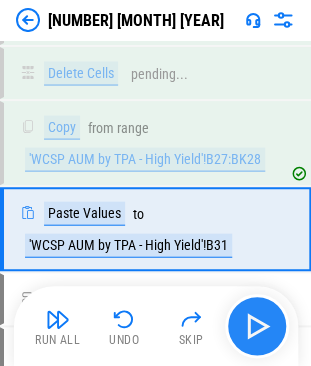 scroll, scrollTop: 3235, scrollLeft: 0, axis: vertical 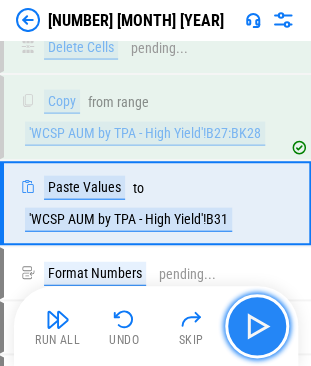 click at bounding box center [257, 326] 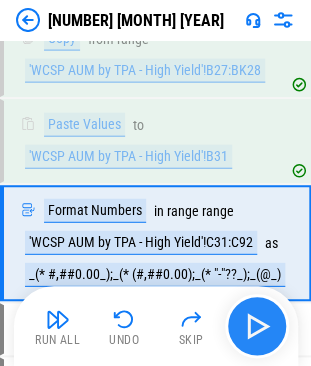 scroll, scrollTop: 3336, scrollLeft: 0, axis: vertical 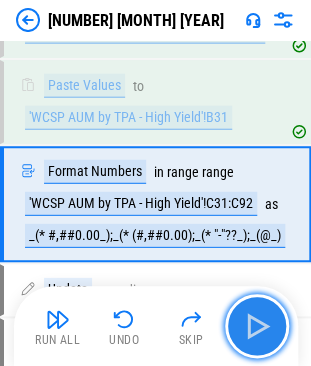 click at bounding box center (257, 326) 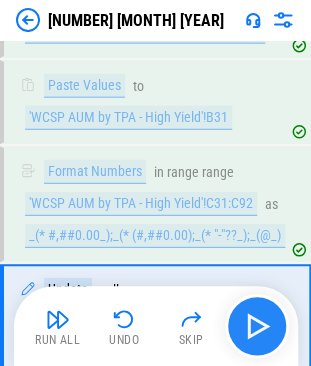 scroll, scrollTop: 3453, scrollLeft: 0, axis: vertical 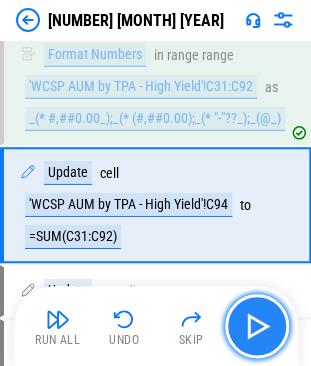click at bounding box center [257, 326] 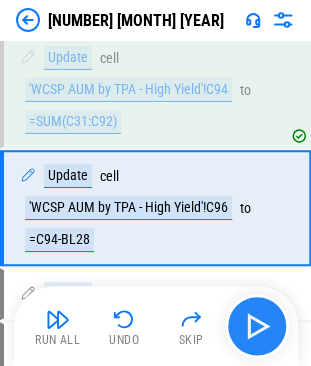 scroll, scrollTop: 3570, scrollLeft: 0, axis: vertical 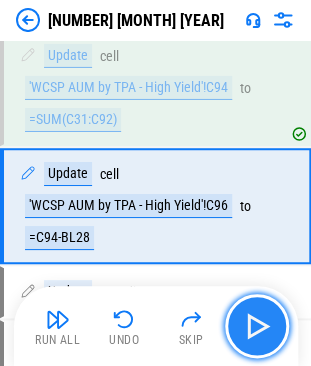 click at bounding box center (257, 326) 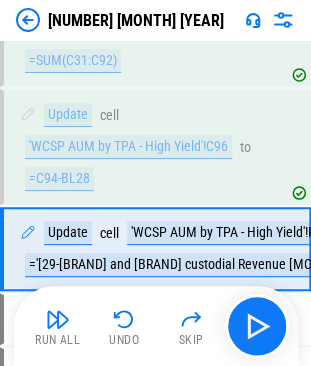 scroll, scrollTop: 3655, scrollLeft: 0, axis: vertical 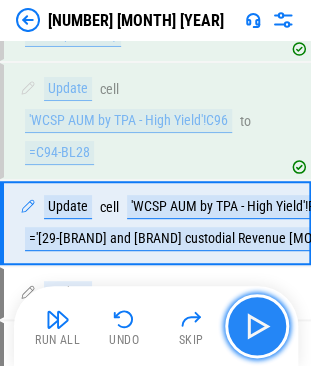 click at bounding box center [257, 326] 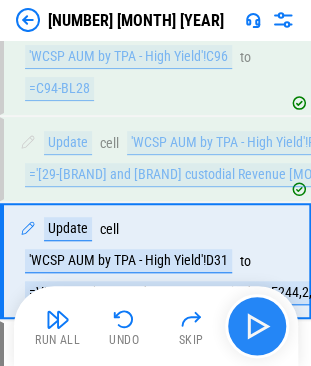 scroll, scrollTop: 3772, scrollLeft: 0, axis: vertical 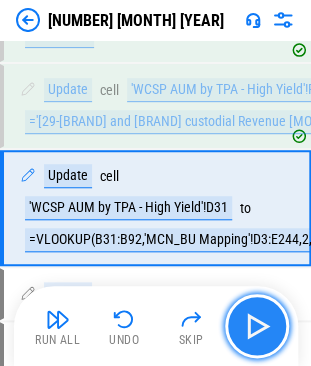 click at bounding box center (257, 326) 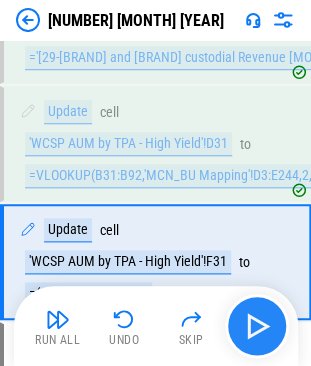 scroll, scrollTop: 3889, scrollLeft: 0, axis: vertical 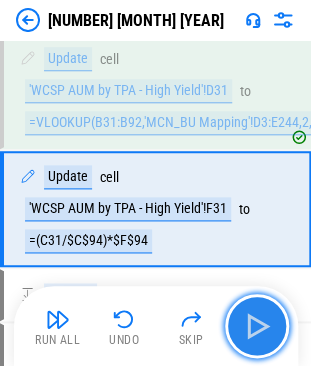 click at bounding box center (257, 326) 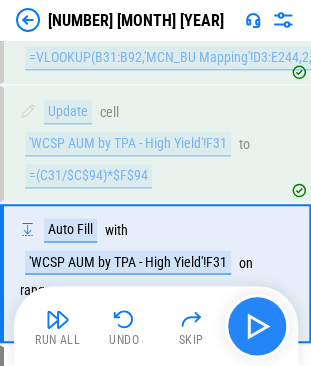 scroll, scrollTop: 4018, scrollLeft: 0, axis: vertical 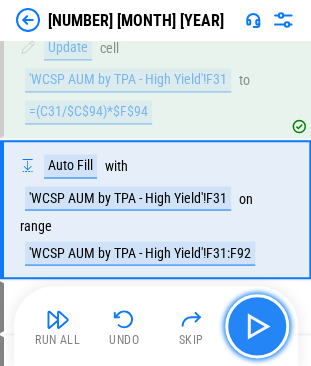 click at bounding box center (257, 326) 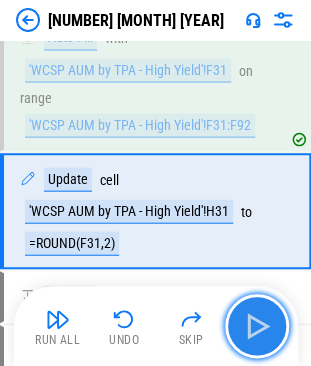click at bounding box center (257, 326) 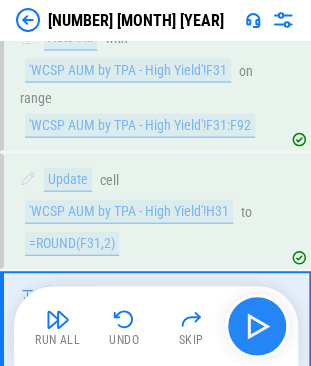 scroll, scrollTop: 4275, scrollLeft: 0, axis: vertical 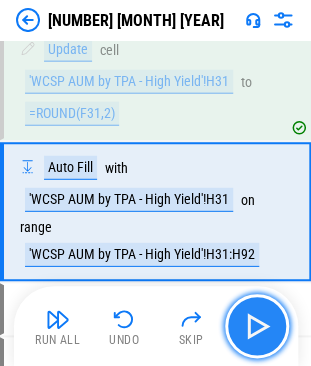 click at bounding box center [257, 326] 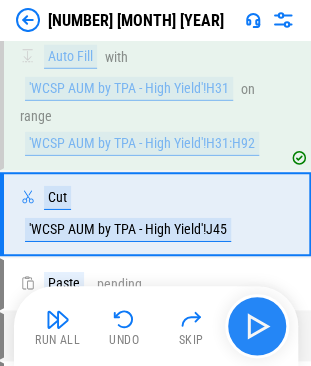 scroll, scrollTop: 4388, scrollLeft: 0, axis: vertical 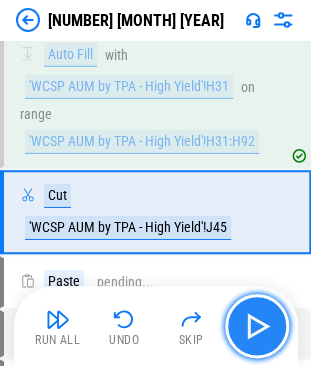 click at bounding box center (257, 326) 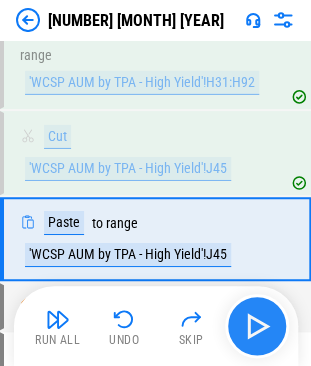 scroll, scrollTop: 4473, scrollLeft: 0, axis: vertical 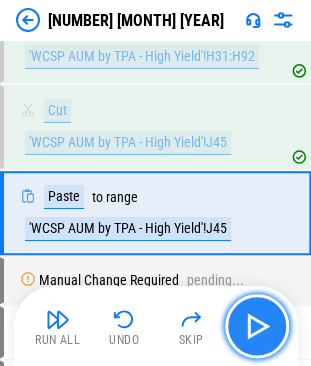 click at bounding box center [257, 326] 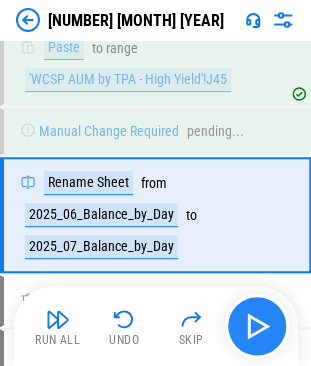 scroll, scrollTop: 4623, scrollLeft: 0, axis: vertical 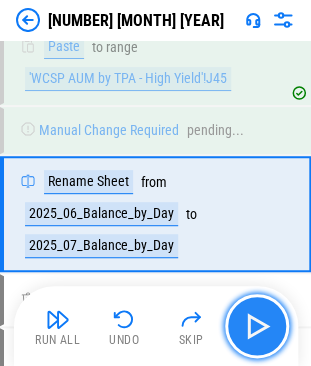 click at bounding box center [257, 326] 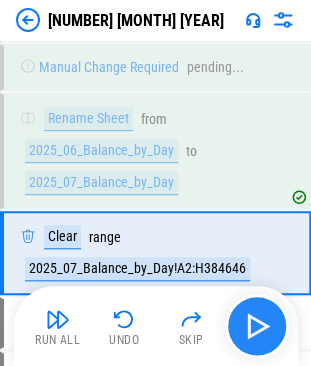 scroll, scrollTop: 4724, scrollLeft: 0, axis: vertical 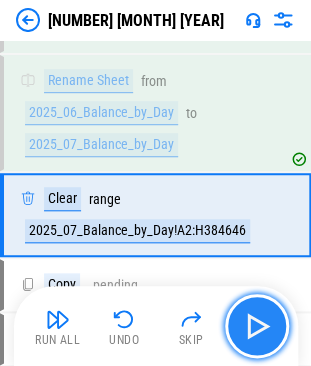 click at bounding box center (257, 326) 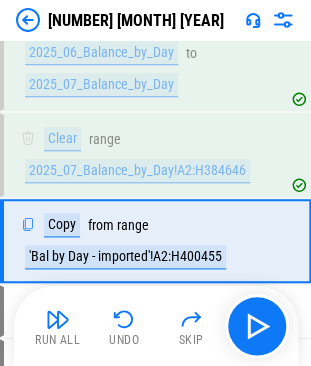 scroll, scrollTop: 4810, scrollLeft: 0, axis: vertical 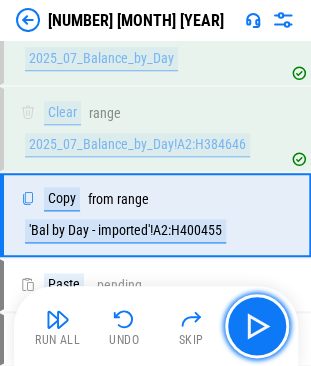 click at bounding box center (257, 326) 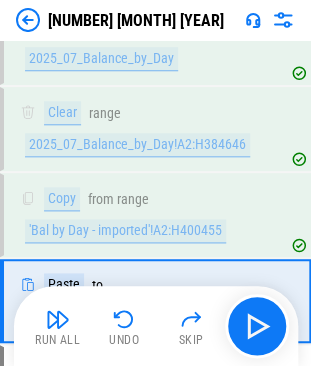scroll, scrollTop: 4895, scrollLeft: 0, axis: vertical 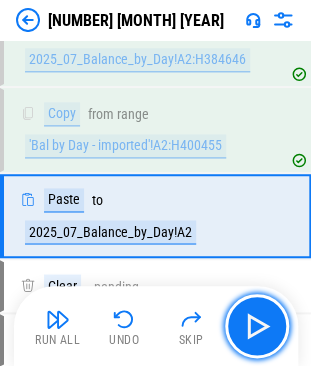 click at bounding box center (257, 326) 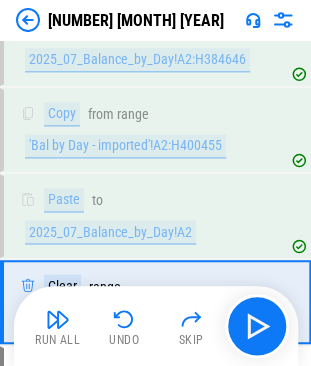 scroll, scrollTop: 4980, scrollLeft: 0, axis: vertical 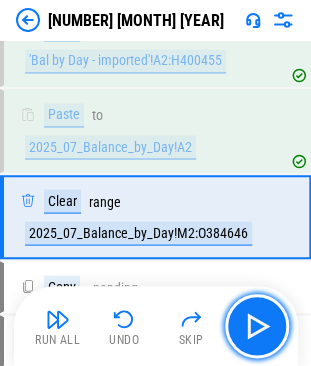 click at bounding box center (257, 326) 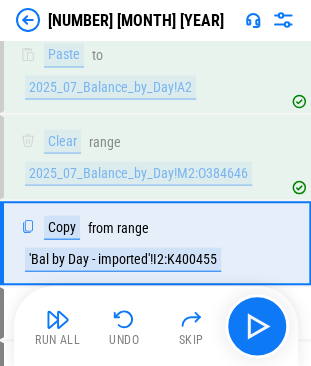 scroll, scrollTop: 5066, scrollLeft: 0, axis: vertical 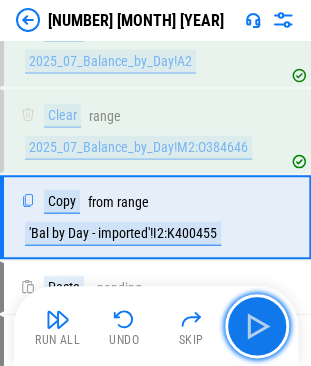 click at bounding box center [257, 326] 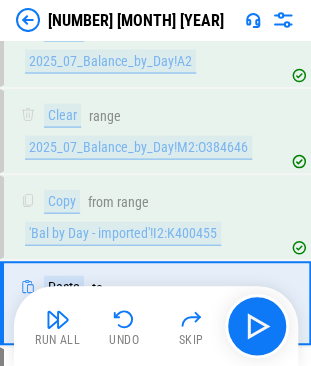 scroll, scrollTop: 5151, scrollLeft: 0, axis: vertical 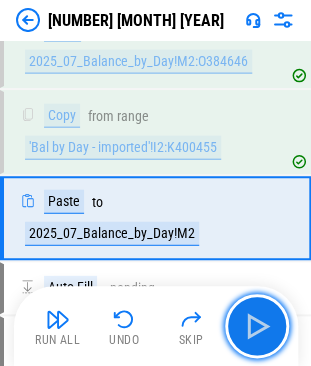 click at bounding box center (257, 326) 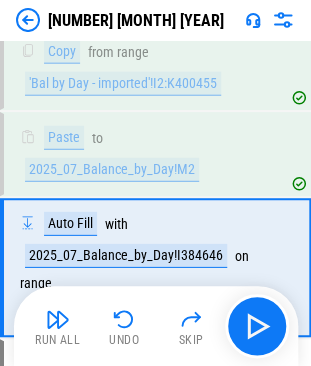 scroll, scrollTop: 5264, scrollLeft: 0, axis: vertical 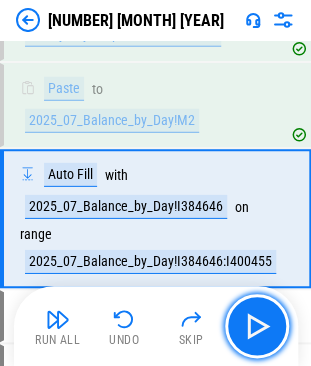 click at bounding box center [257, 326] 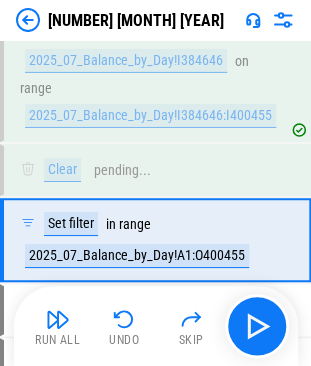 scroll, scrollTop: 5430, scrollLeft: 0, axis: vertical 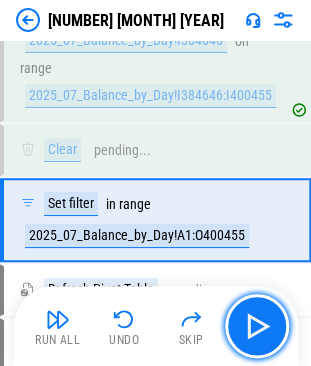 click at bounding box center [257, 326] 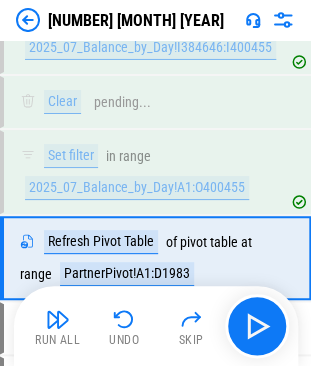 scroll, scrollTop: 5516, scrollLeft: 0, axis: vertical 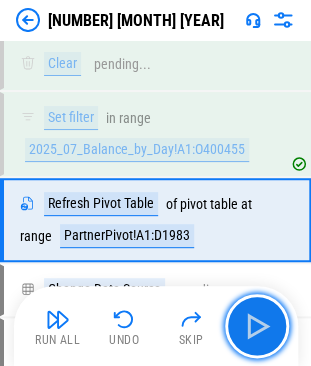 click at bounding box center [257, 326] 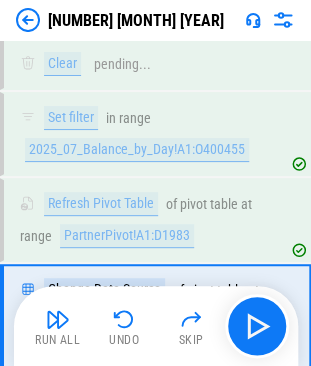 scroll, scrollTop: 5616, scrollLeft: 0, axis: vertical 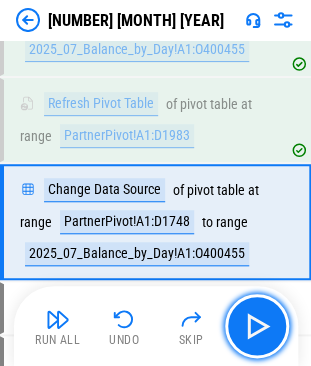 click at bounding box center [257, 326] 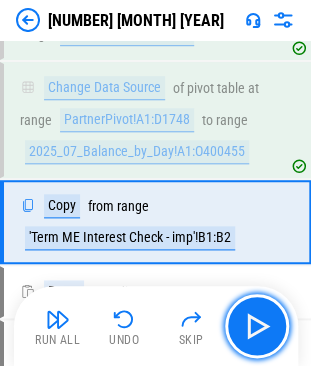 click at bounding box center (257, 326) 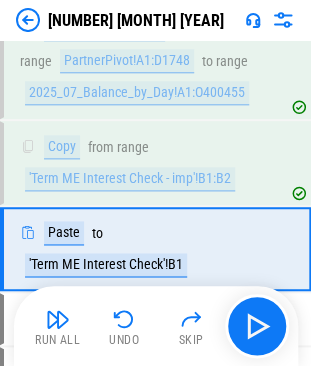 scroll, scrollTop: 5803, scrollLeft: 0, axis: vertical 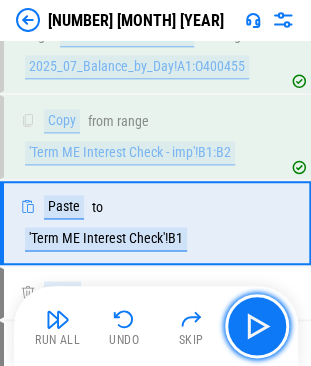 click at bounding box center (257, 326) 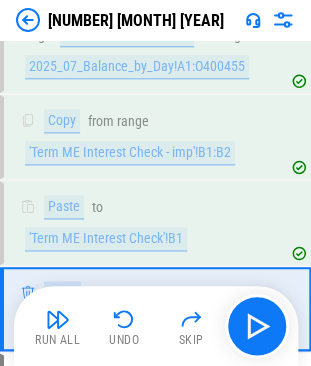 scroll, scrollTop: 5888, scrollLeft: 0, axis: vertical 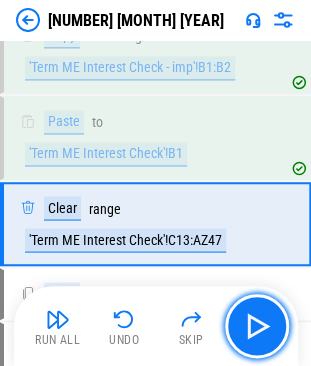 click at bounding box center [257, 326] 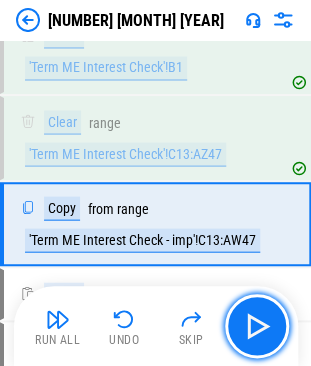 click at bounding box center [257, 326] 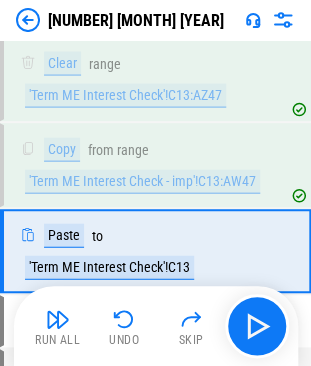 scroll, scrollTop: 6059, scrollLeft: 0, axis: vertical 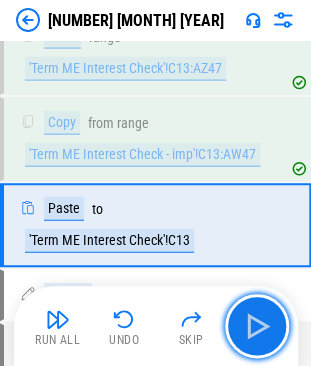 click at bounding box center [257, 326] 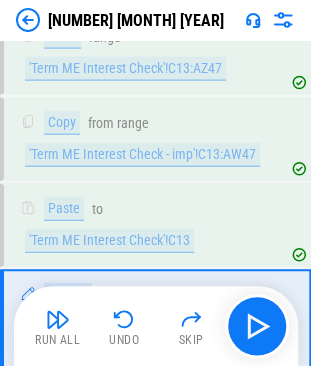 scroll, scrollTop: 6160, scrollLeft: 0, axis: vertical 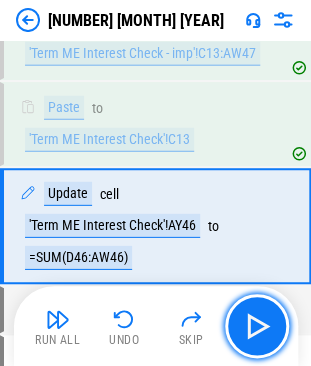 click at bounding box center (257, 326) 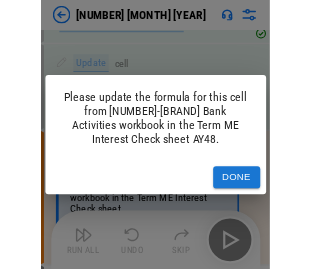 scroll, scrollTop: 6270, scrollLeft: 0, axis: vertical 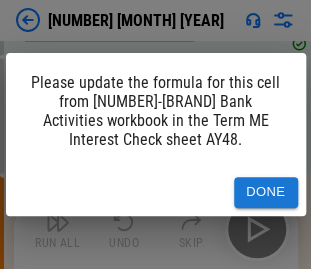 click on "Done" at bounding box center (266, 192) 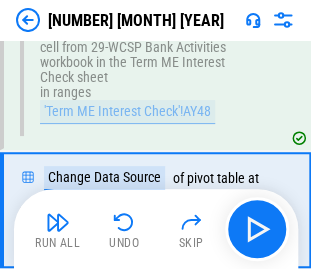 scroll, scrollTop: 6506, scrollLeft: 0, axis: vertical 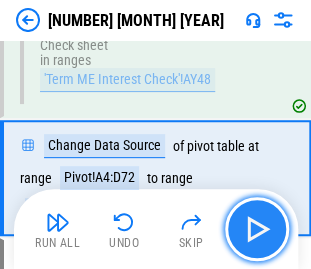 click at bounding box center [257, 229] 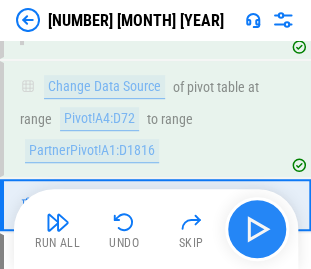 scroll, scrollTop: 6591, scrollLeft: 0, axis: vertical 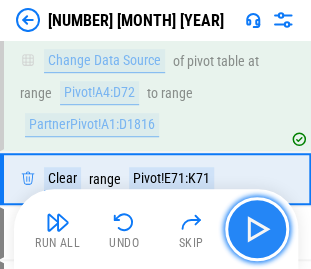click at bounding box center [257, 229] 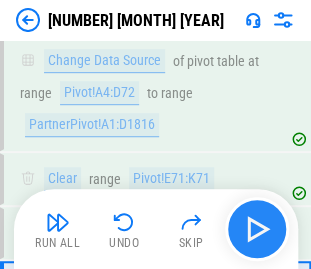scroll, scrollTop: 6714, scrollLeft: 0, axis: vertical 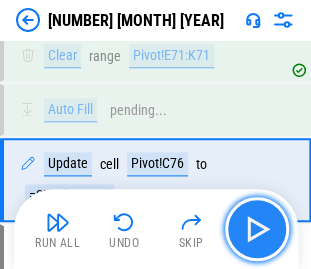 click at bounding box center [257, 229] 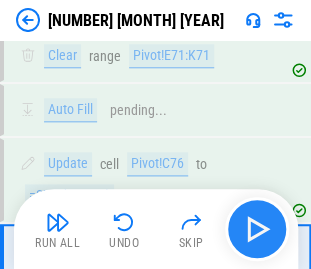 scroll, scrollTop: 6800, scrollLeft: 0, axis: vertical 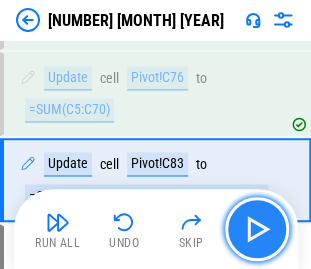 click at bounding box center [257, 229] 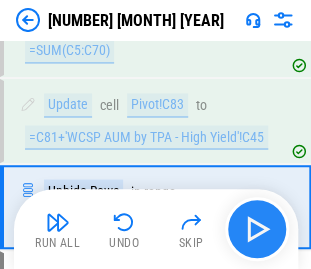 scroll, scrollTop: 6885, scrollLeft: 0, axis: vertical 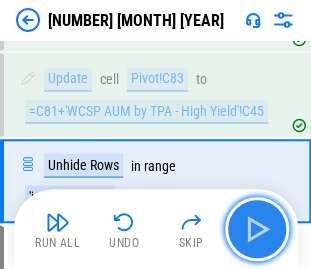 click at bounding box center (257, 229) 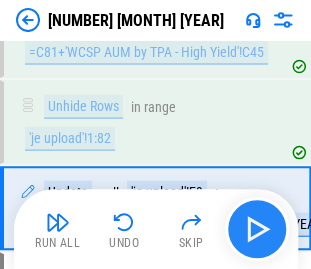 scroll, scrollTop: 6970, scrollLeft: 0, axis: vertical 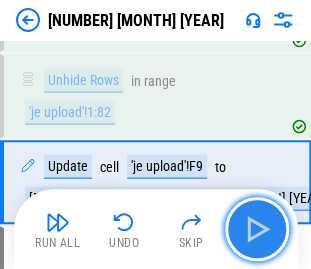 click at bounding box center [257, 229] 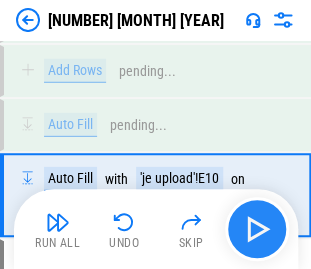 scroll, scrollTop: 7163, scrollLeft: 0, axis: vertical 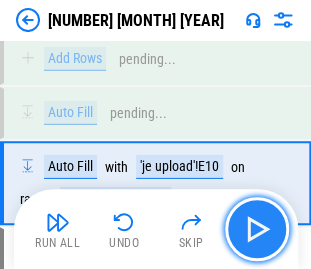 click at bounding box center [257, 229] 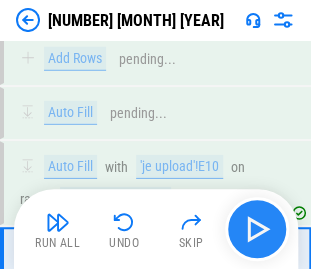 scroll, scrollTop: 7248, scrollLeft: 0, axis: vertical 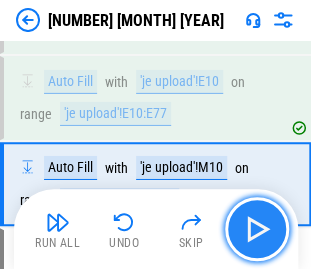 click at bounding box center [257, 229] 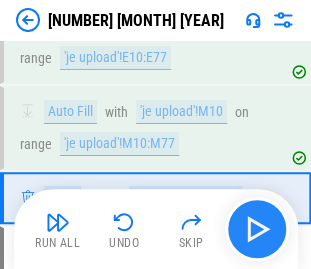 scroll, scrollTop: 7318, scrollLeft: 0, axis: vertical 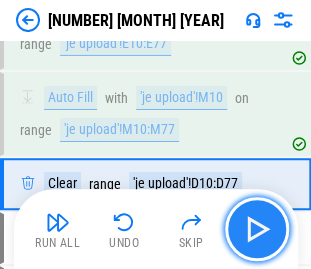 click at bounding box center (257, 229) 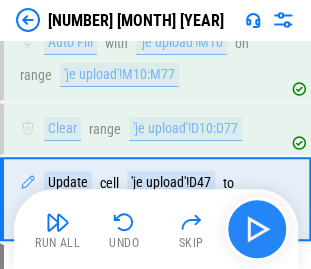 scroll, scrollTop: 7387, scrollLeft: 0, axis: vertical 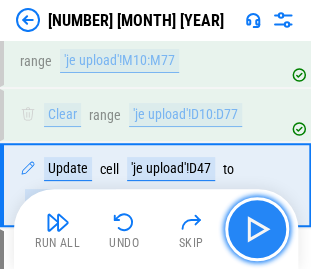 click at bounding box center [257, 229] 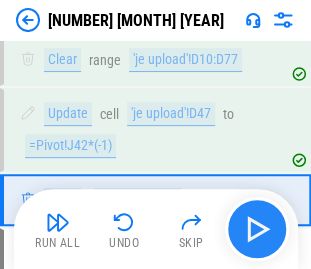 scroll, scrollTop: 7456, scrollLeft: 0, axis: vertical 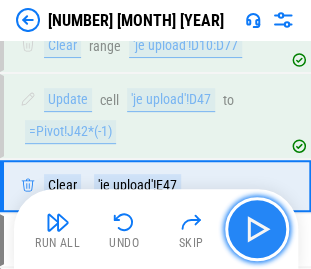 click at bounding box center [257, 229] 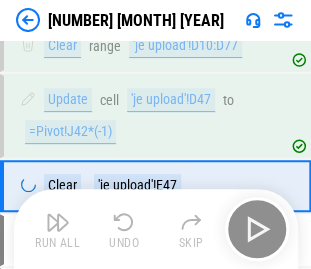 click on "Run All Undo Skip" at bounding box center (158, 229) 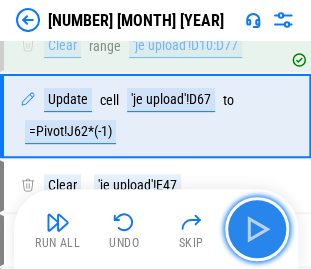 click at bounding box center [257, 229] 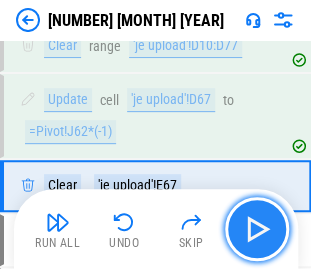 click at bounding box center [257, 229] 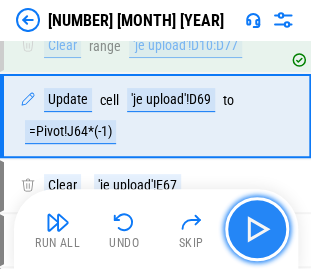 click at bounding box center [257, 229] 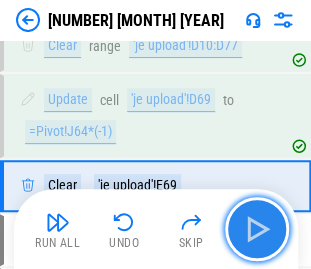 click at bounding box center (257, 229) 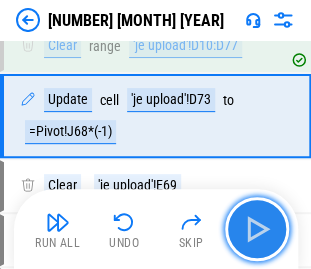 click at bounding box center [257, 229] 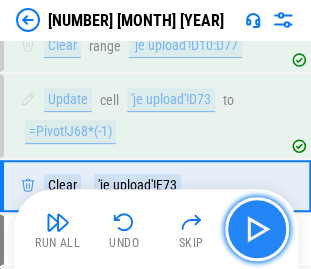 click at bounding box center (257, 229) 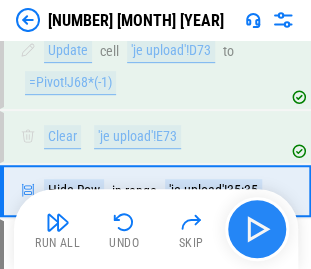 scroll, scrollTop: 7510, scrollLeft: 0, axis: vertical 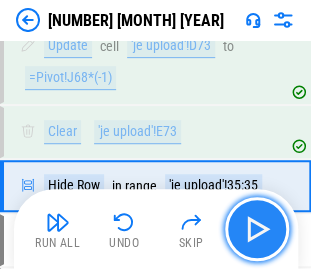 click at bounding box center (257, 229) 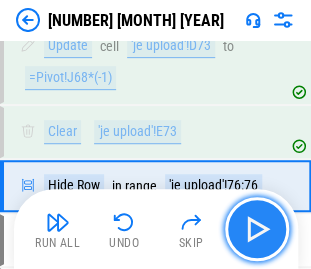 click at bounding box center [257, 229] 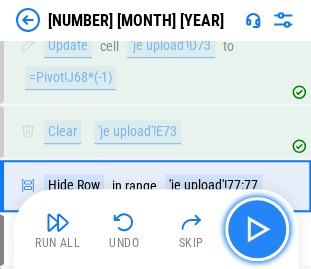 click at bounding box center (257, 229) 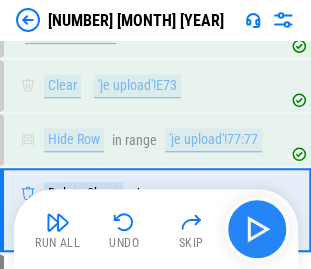 scroll, scrollTop: 7580, scrollLeft: 0, axis: vertical 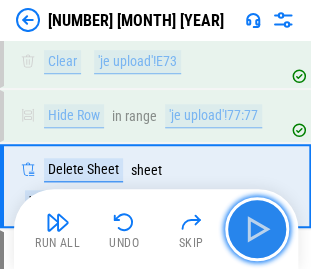 click at bounding box center [257, 229] 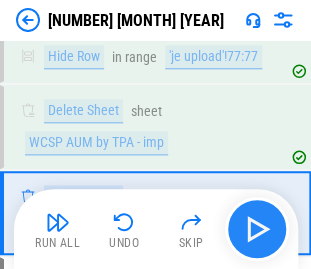 scroll, scrollTop: 7665, scrollLeft: 0, axis: vertical 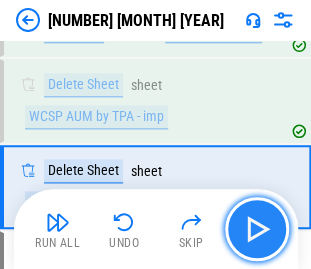 click at bounding box center (257, 229) 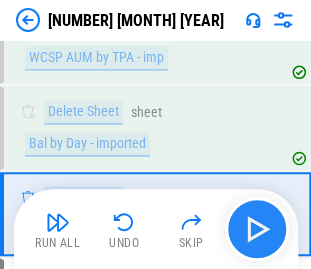 scroll, scrollTop: 7750, scrollLeft: 0, axis: vertical 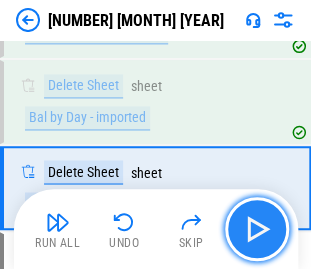 click at bounding box center [257, 229] 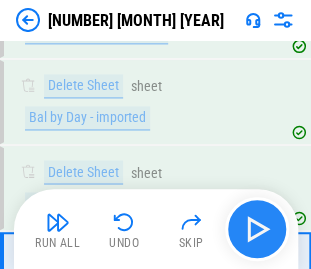 scroll, scrollTop: 7836, scrollLeft: 0, axis: vertical 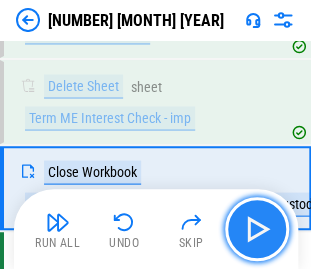 click at bounding box center [257, 229] 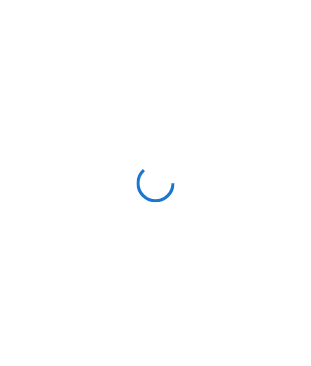scroll, scrollTop: 0, scrollLeft: 0, axis: both 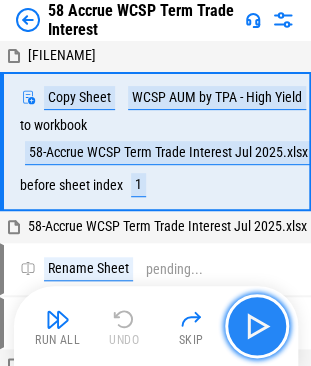 click at bounding box center [257, 326] 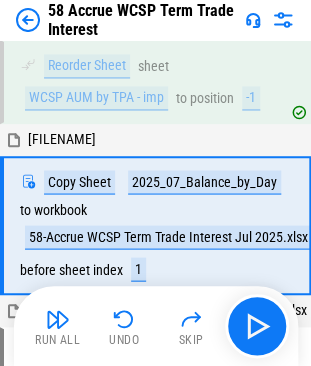 scroll, scrollTop: 433, scrollLeft: 0, axis: vertical 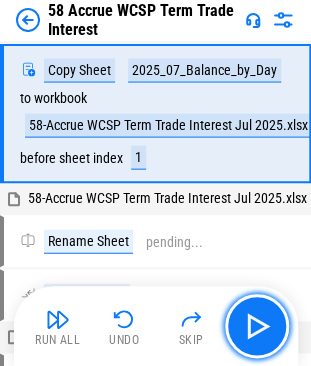 click at bounding box center [257, 326] 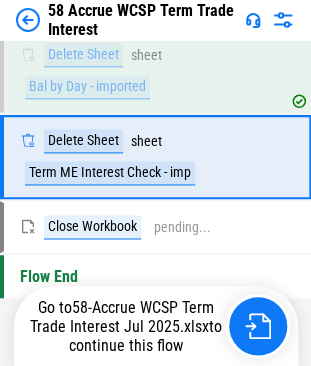 scroll, scrollTop: 7702, scrollLeft: 0, axis: vertical 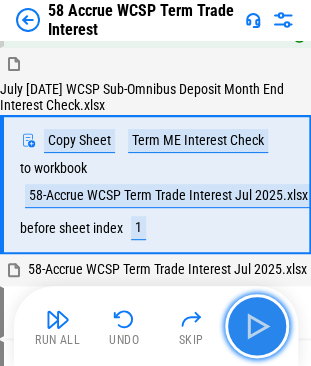click at bounding box center [257, 326] 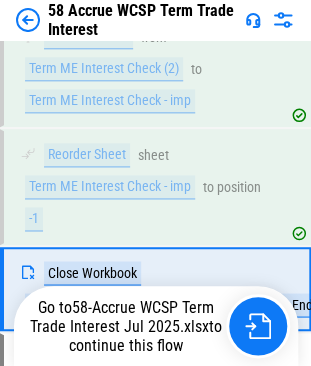 scroll, scrollTop: 1248, scrollLeft: 0, axis: vertical 